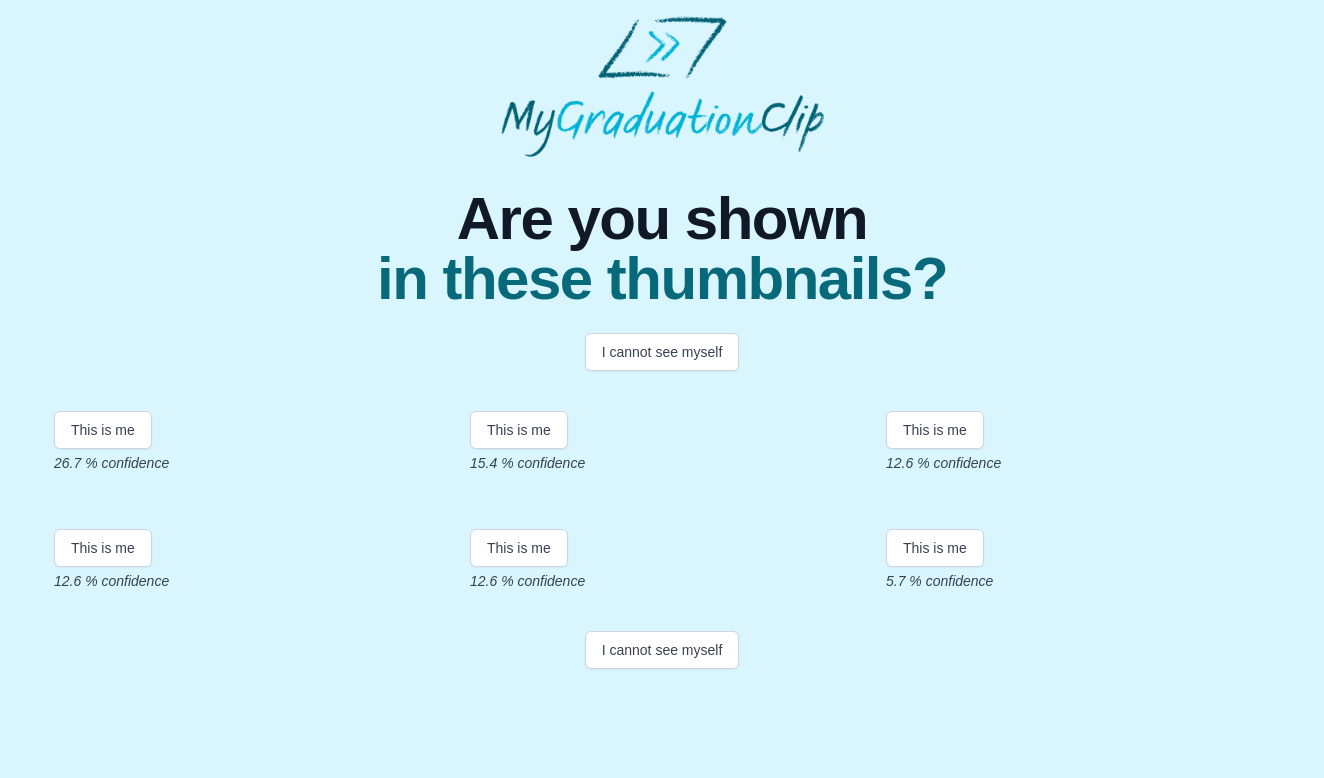 scroll, scrollTop: 341, scrollLeft: 0, axis: vertical 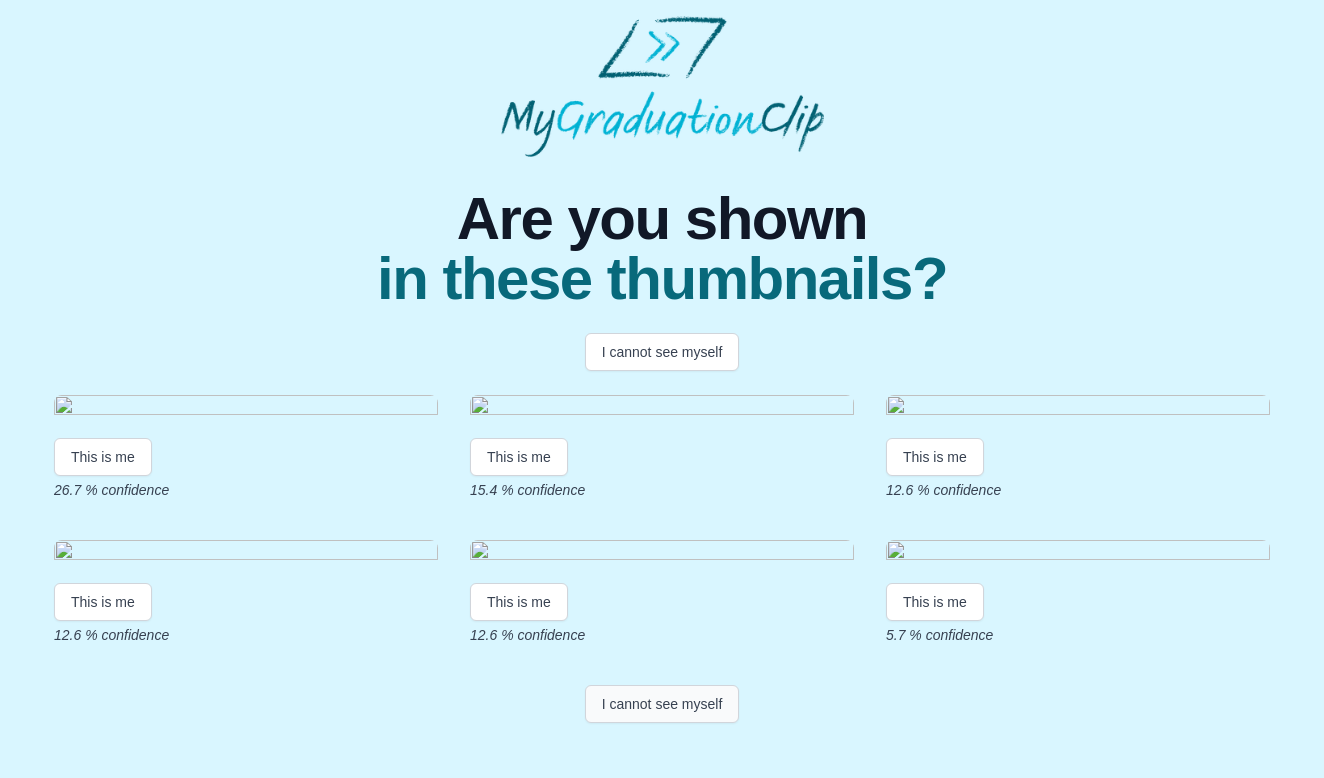 click on "I cannot see myself" at bounding box center [662, 704] 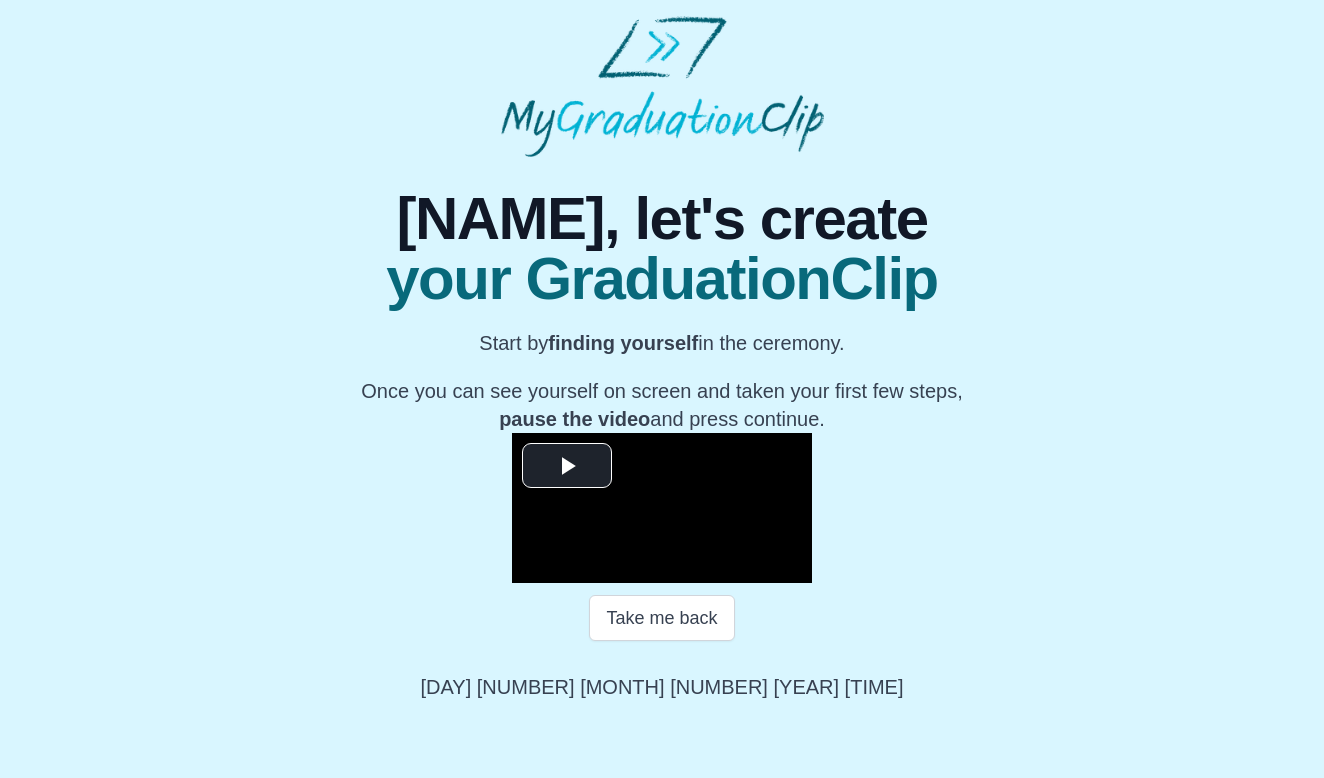 scroll, scrollTop: 161, scrollLeft: 0, axis: vertical 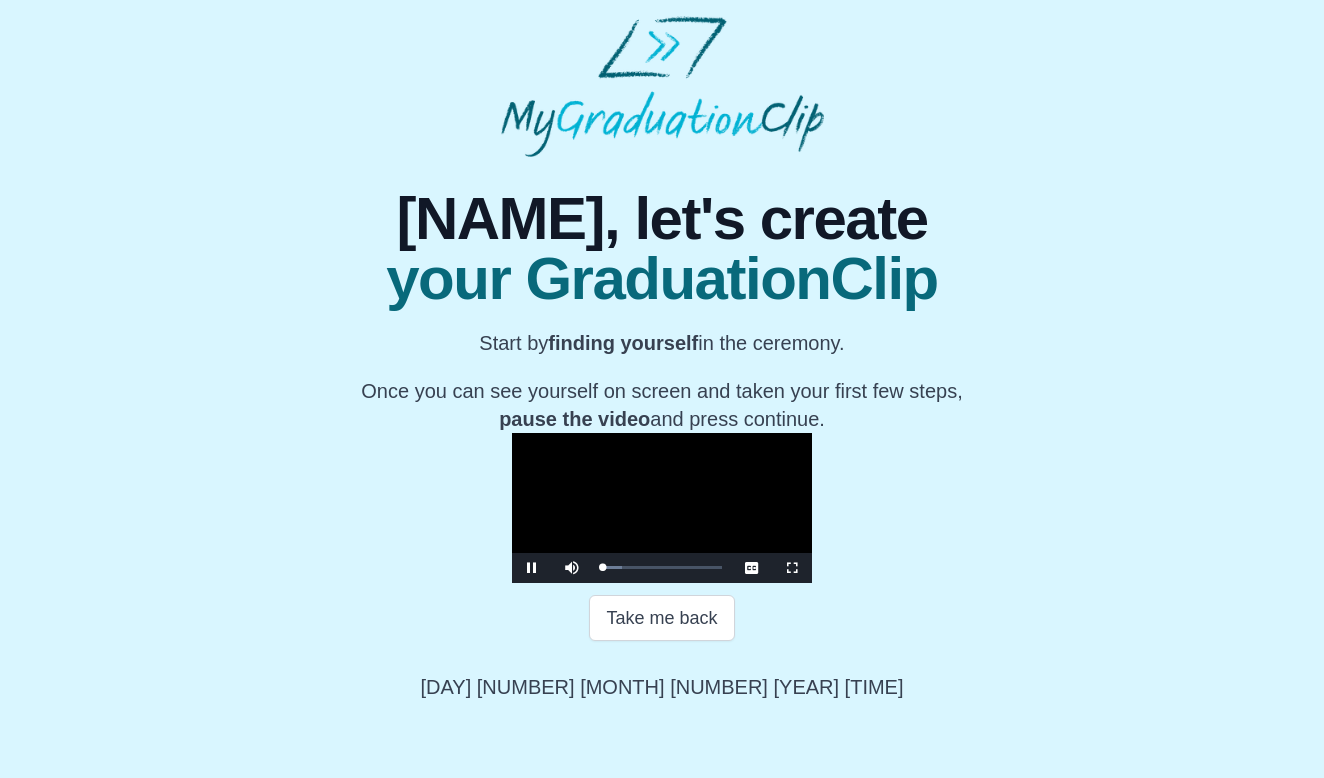 click at bounding box center (662, 508) 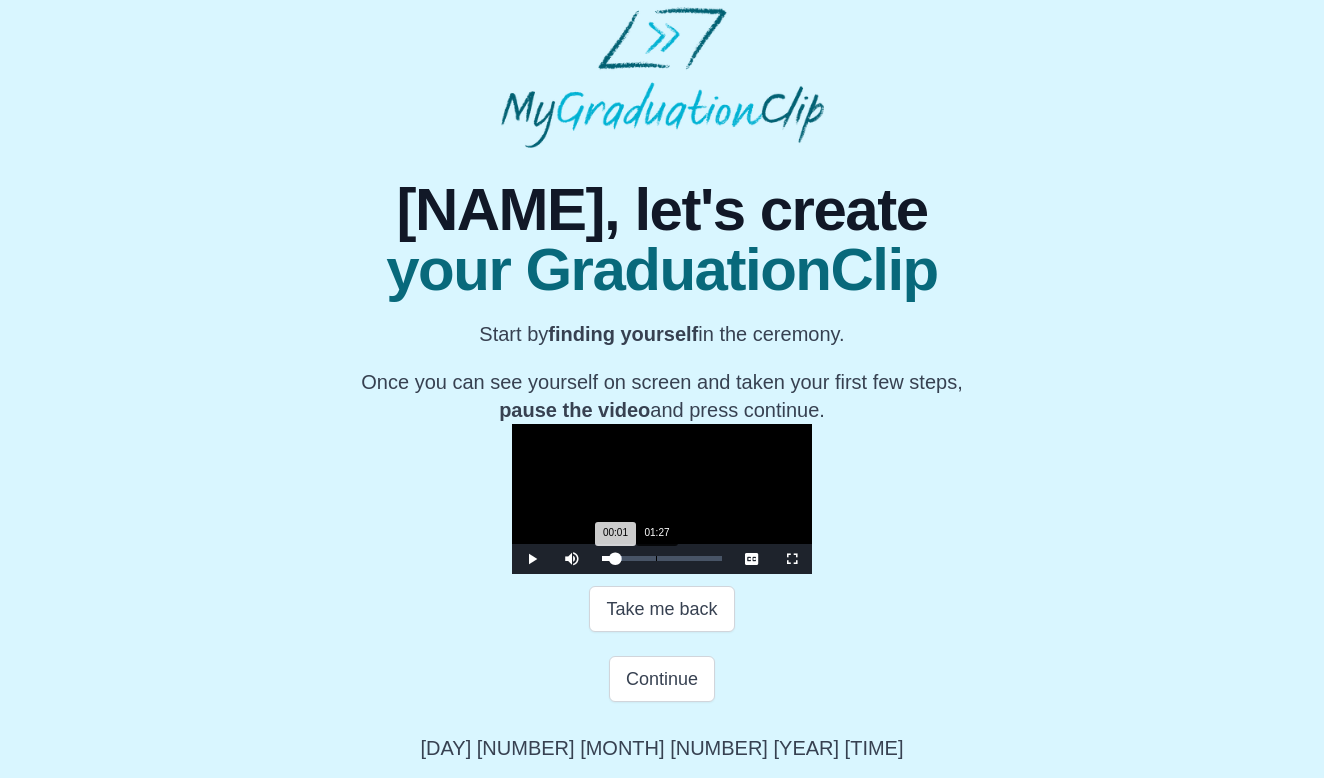 click on "Loaded : 0% 01:27 00:01 Progress : 0%" at bounding box center (662, 559) 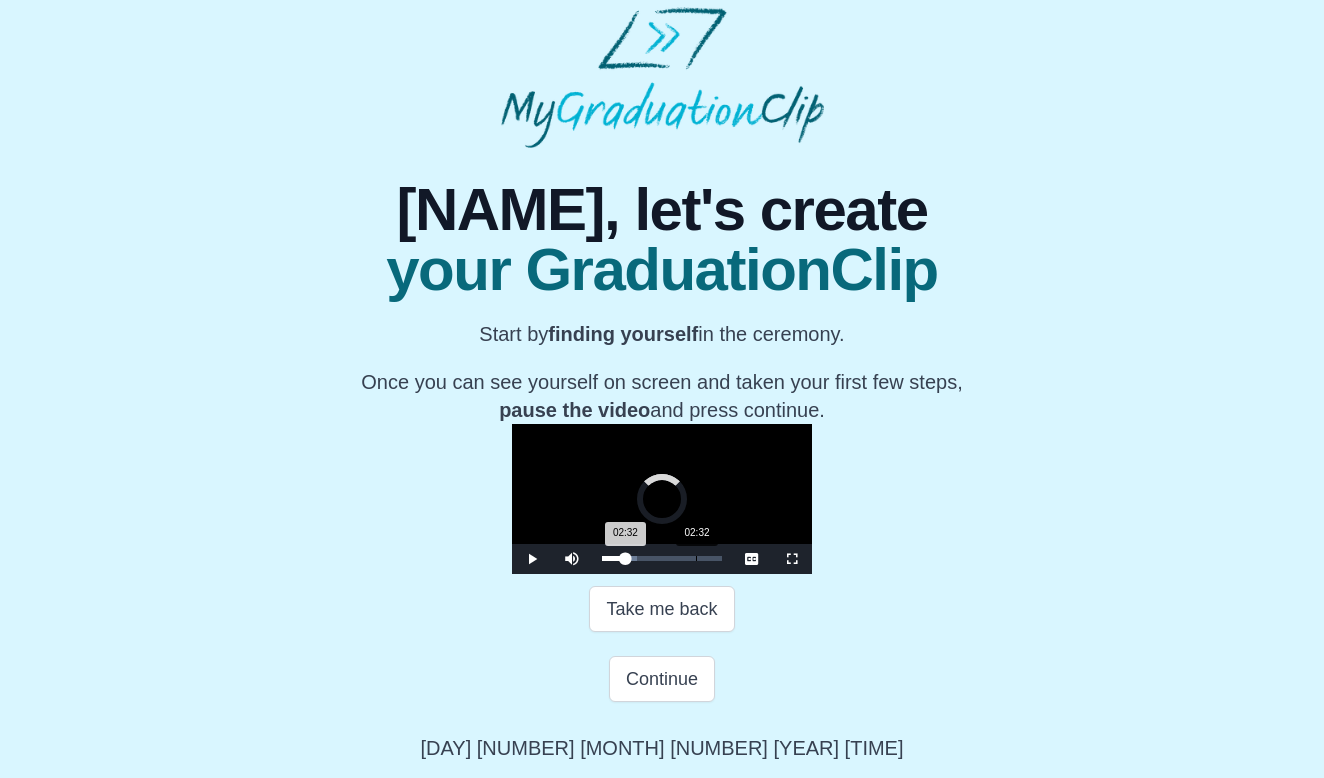 click on "Loaded : 0% 02:32 02:32 Progress : 0%" at bounding box center (662, 559) 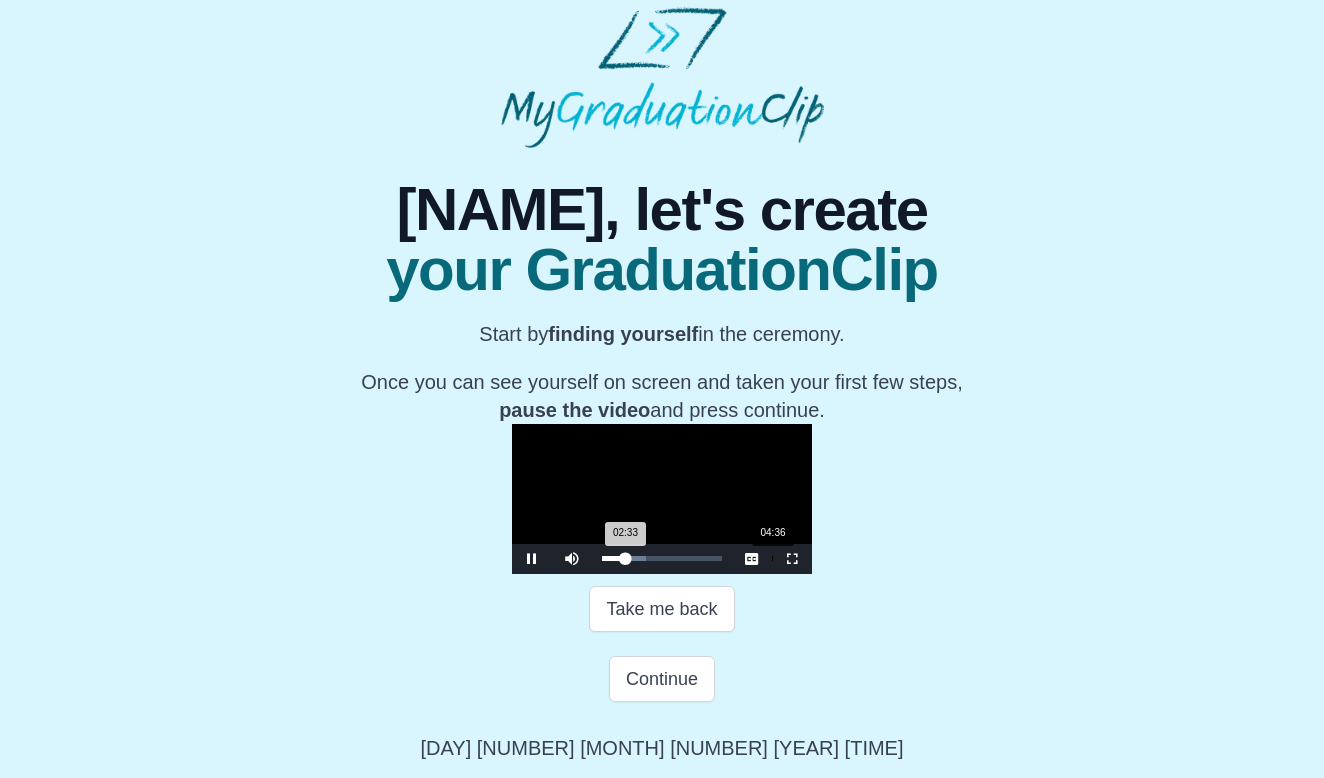 click on "Loaded : 0% 04:36 02:33 Progress : 0%" at bounding box center (662, 559) 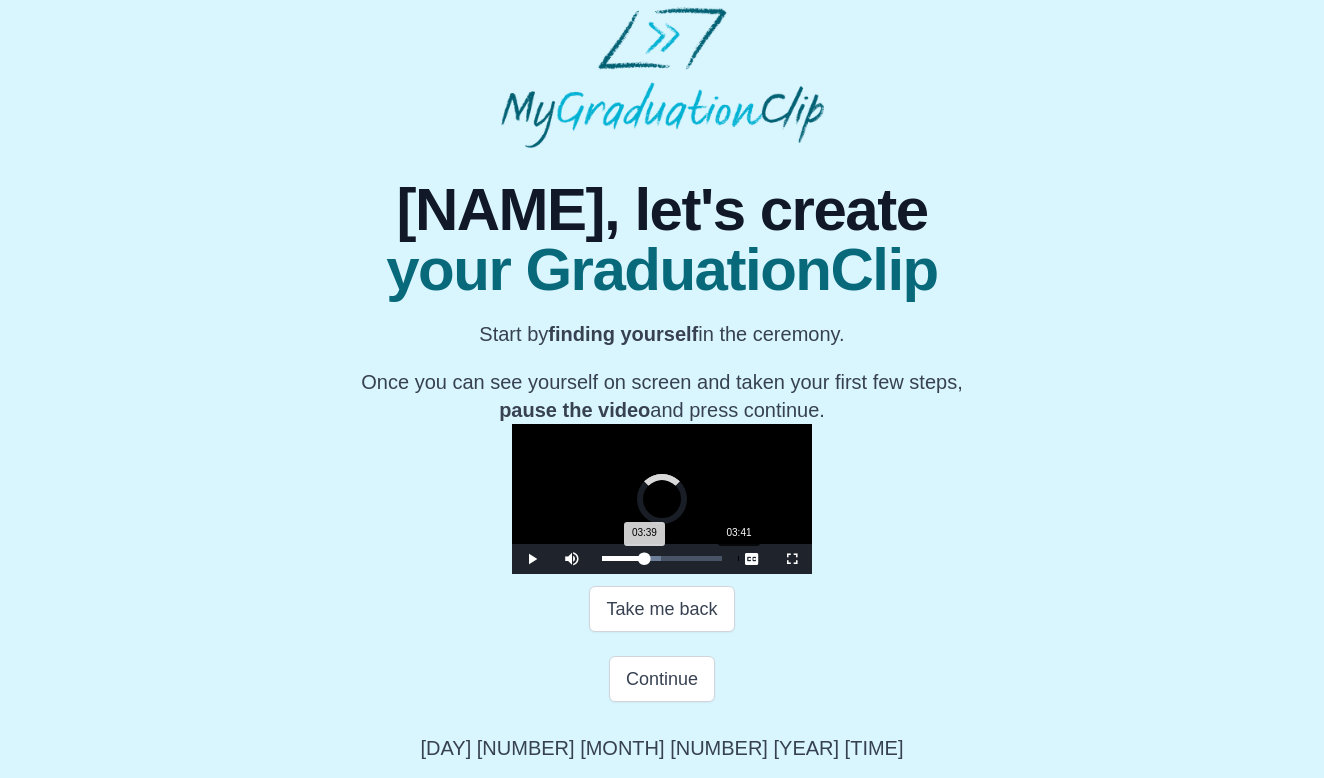 click on "03:39 Progress : 0%" at bounding box center [623, 558] 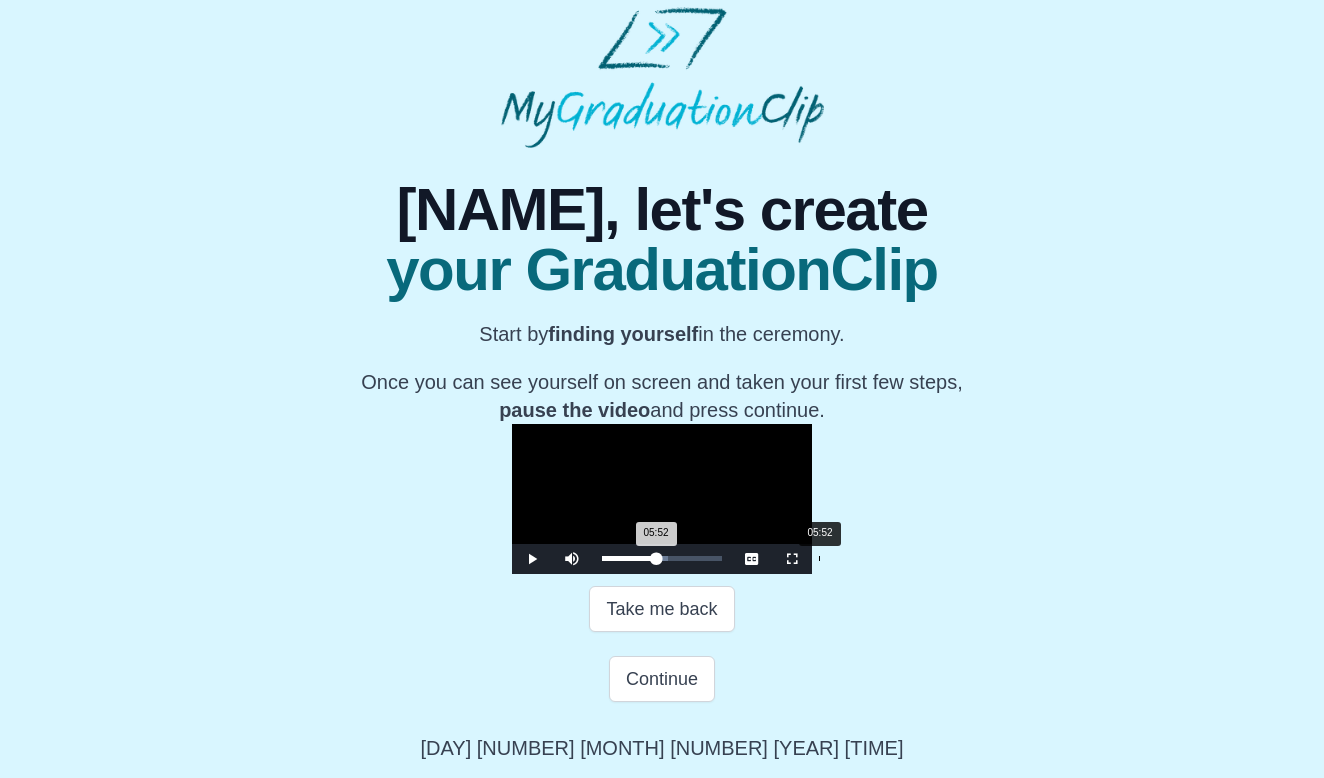 click on "Loaded : 0% 05:52 05:52 Progress : 0%" at bounding box center (662, 559) 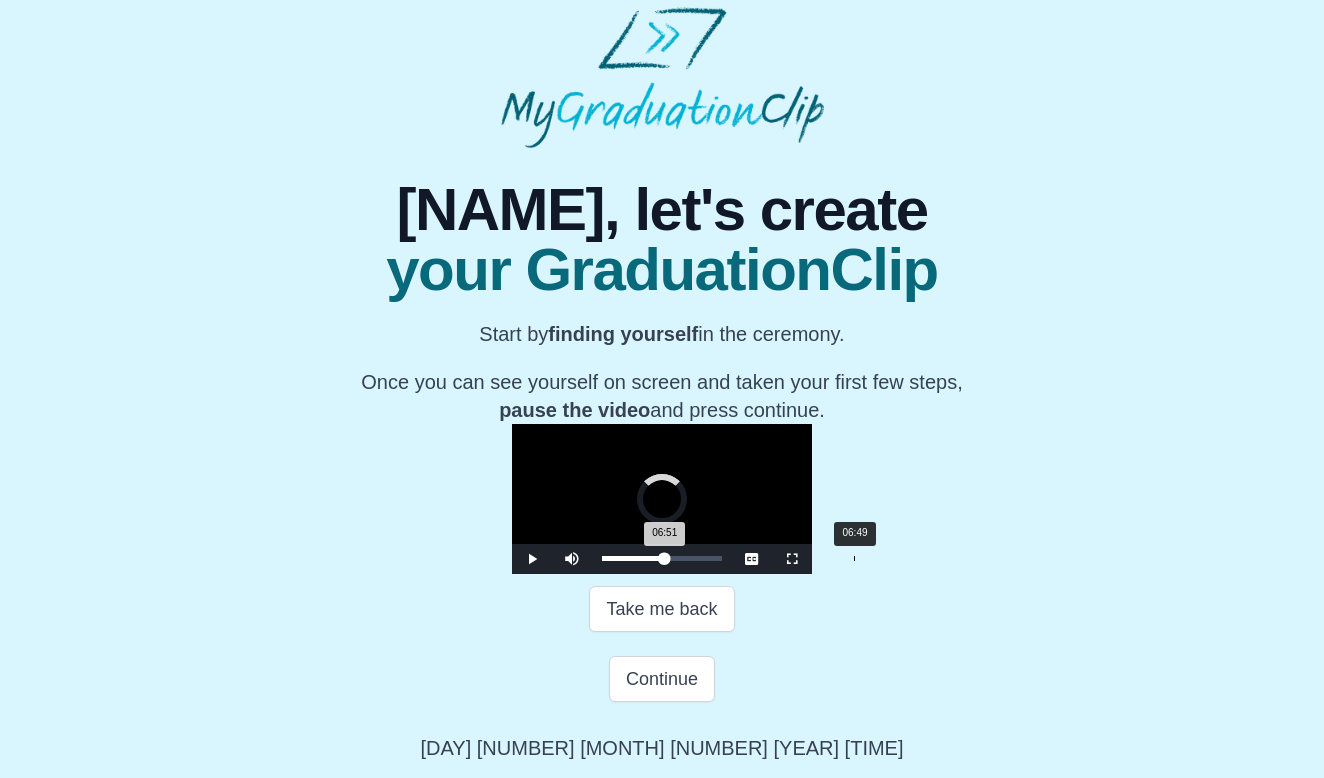 click on "Loaded : 0% 06:49 06:51 Progress : 0%" at bounding box center [662, 559] 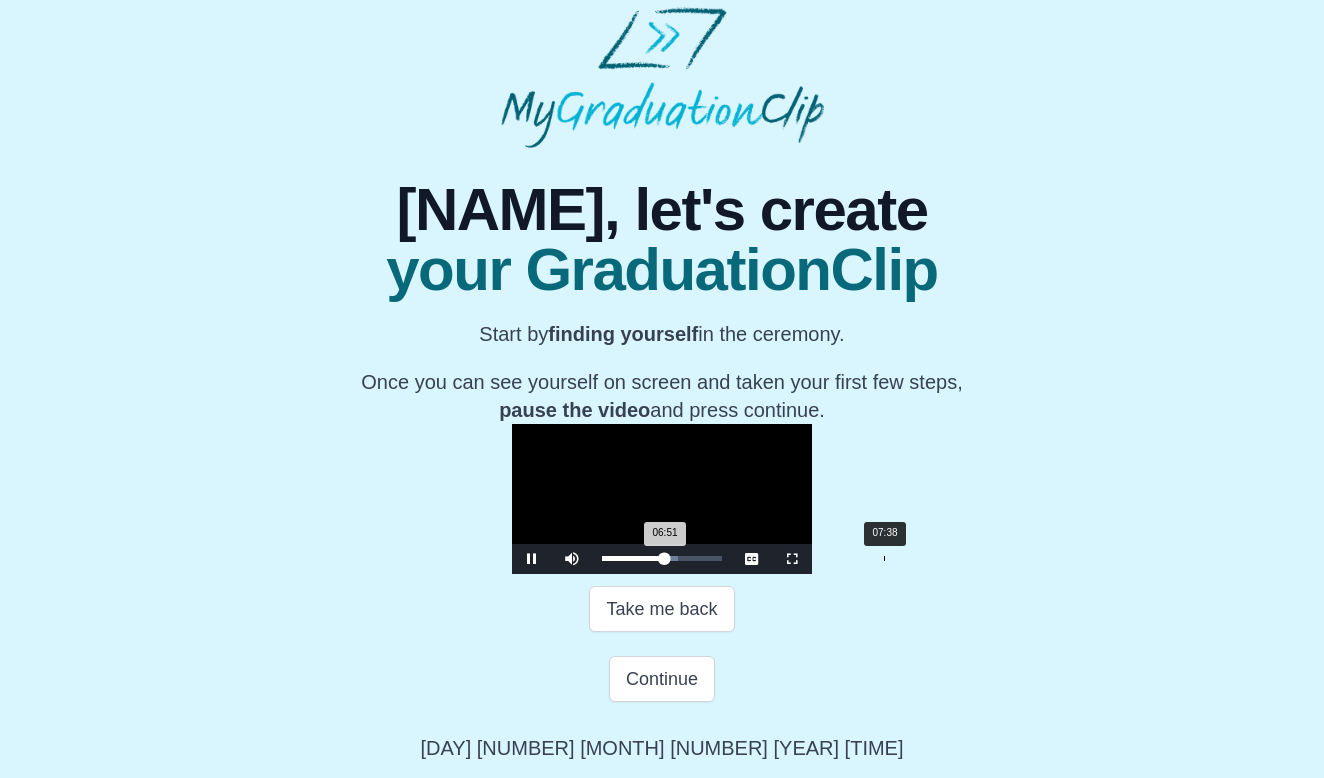 click on "Loaded : 0% 07:38 06:51 Progress : 0%" at bounding box center (662, 558) 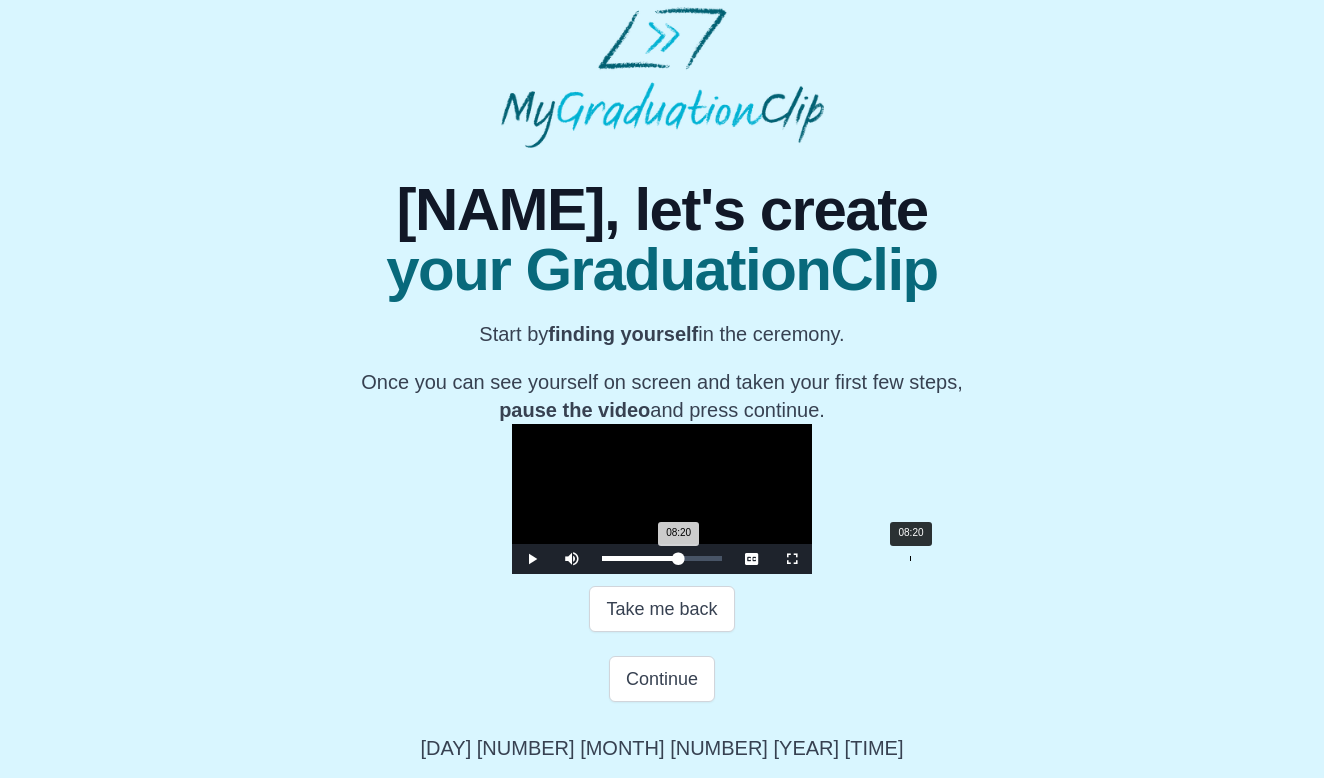 click on "Loaded : 0% 08:20 08:20 Progress : 0%" at bounding box center [662, 558] 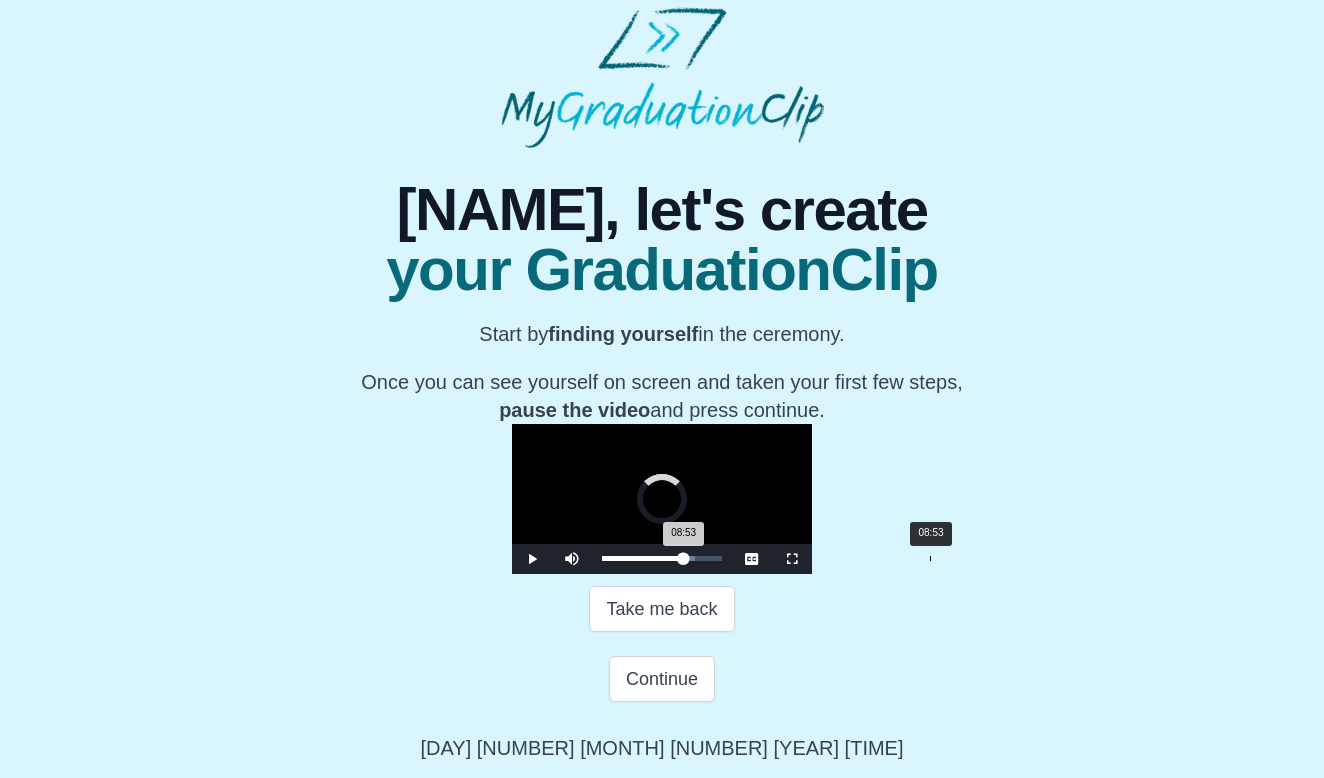 click on "Loaded : 0% 08:53 08:53 Progress : 0%" at bounding box center [662, 558] 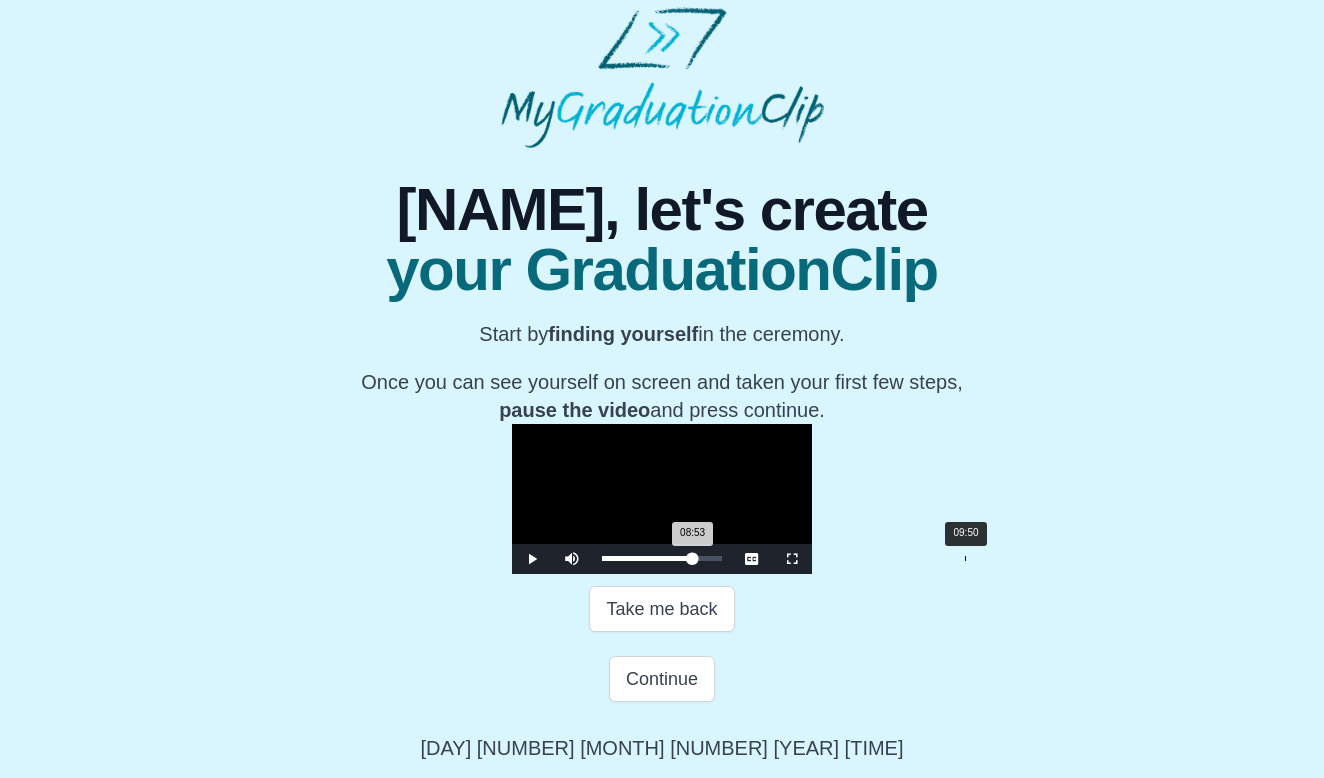click on "Loaded : 0% 09:50 08:53 Progress : 0%" at bounding box center (662, 559) 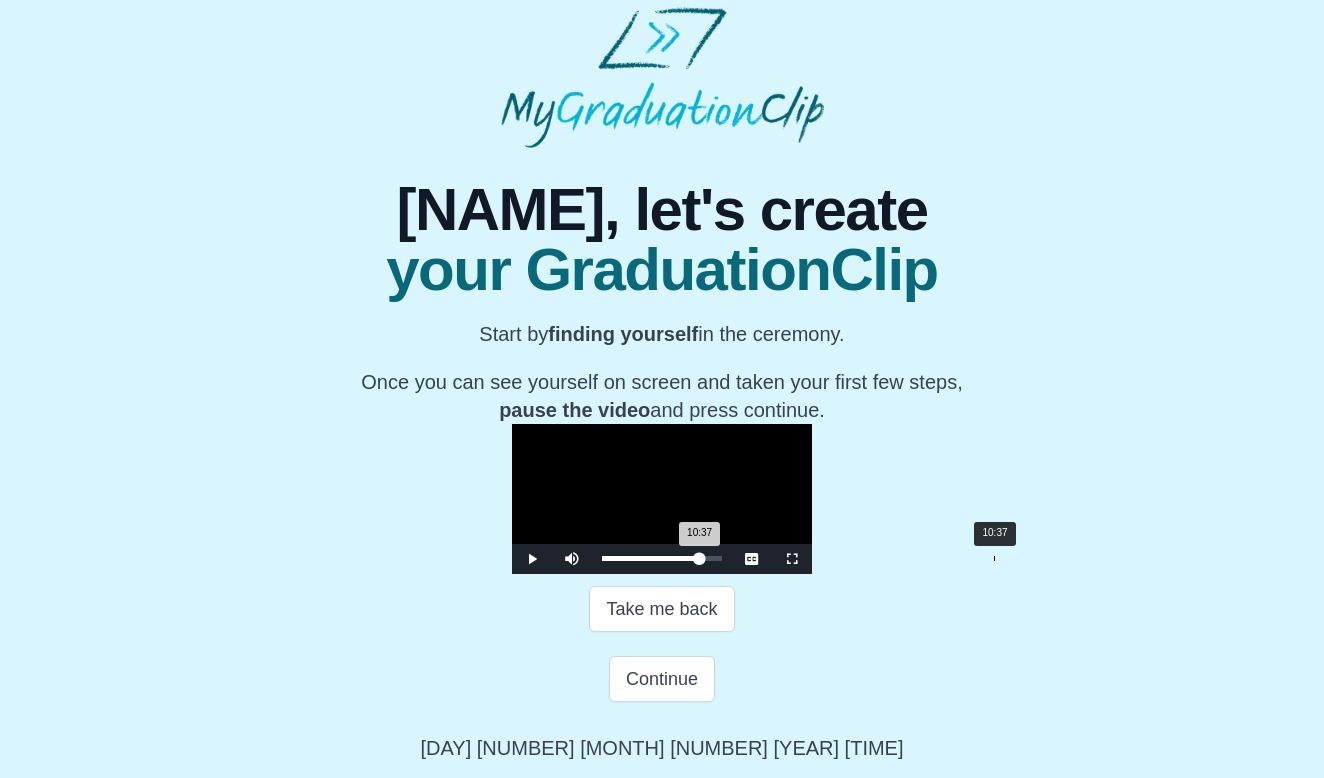click on "Loaded : 0% 10:37 10:37 Progress : 0%" at bounding box center [662, 559] 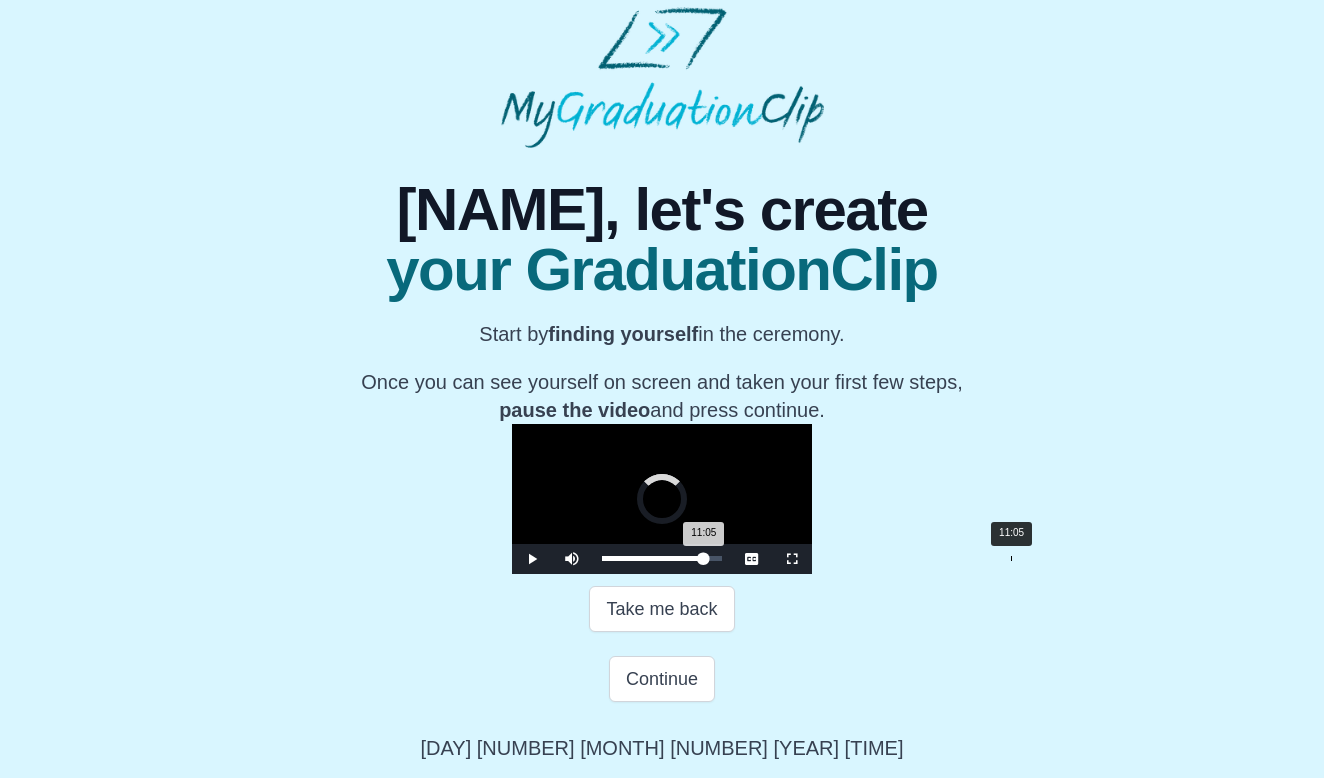 click on "Loaded : 0% 11:05 11:05 Progress : 0%" at bounding box center (662, 559) 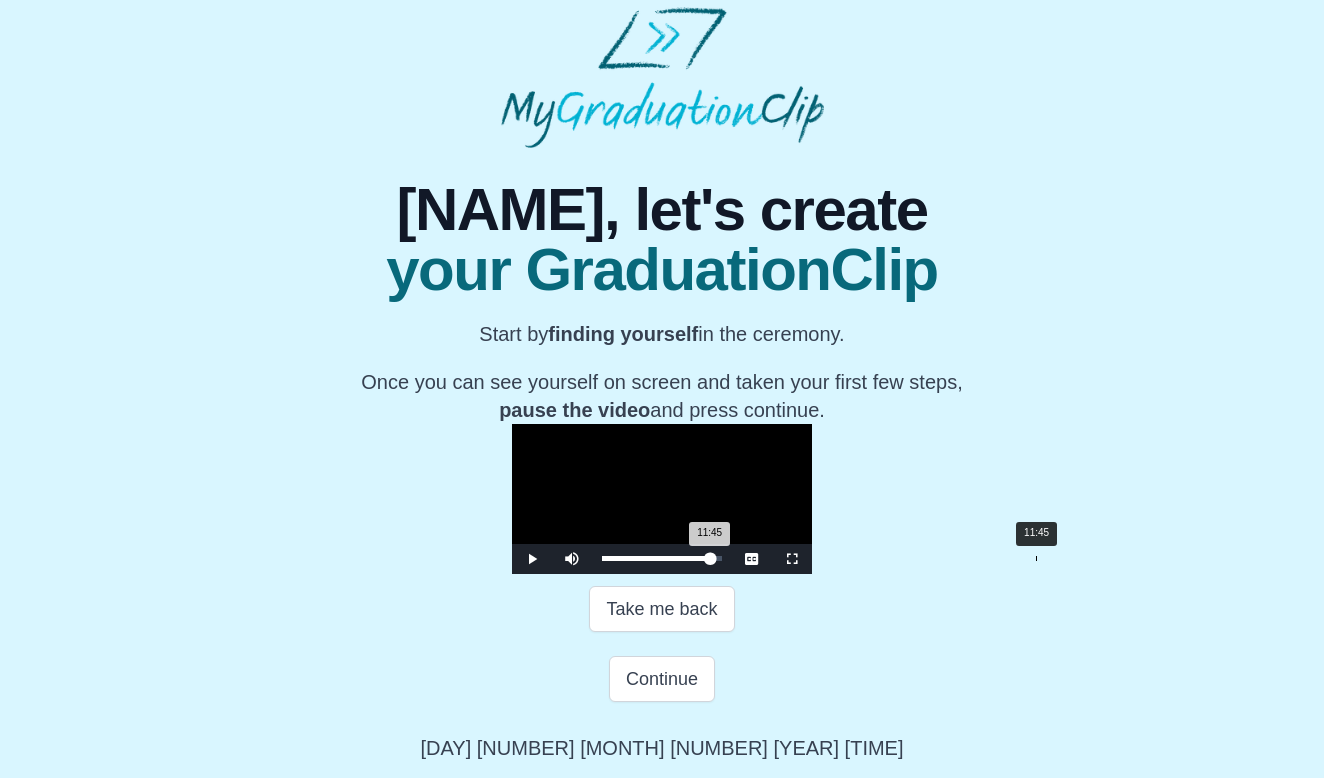 click on "Loaded : 0% 11:45 11:45 Progress : 0%" at bounding box center [662, 559] 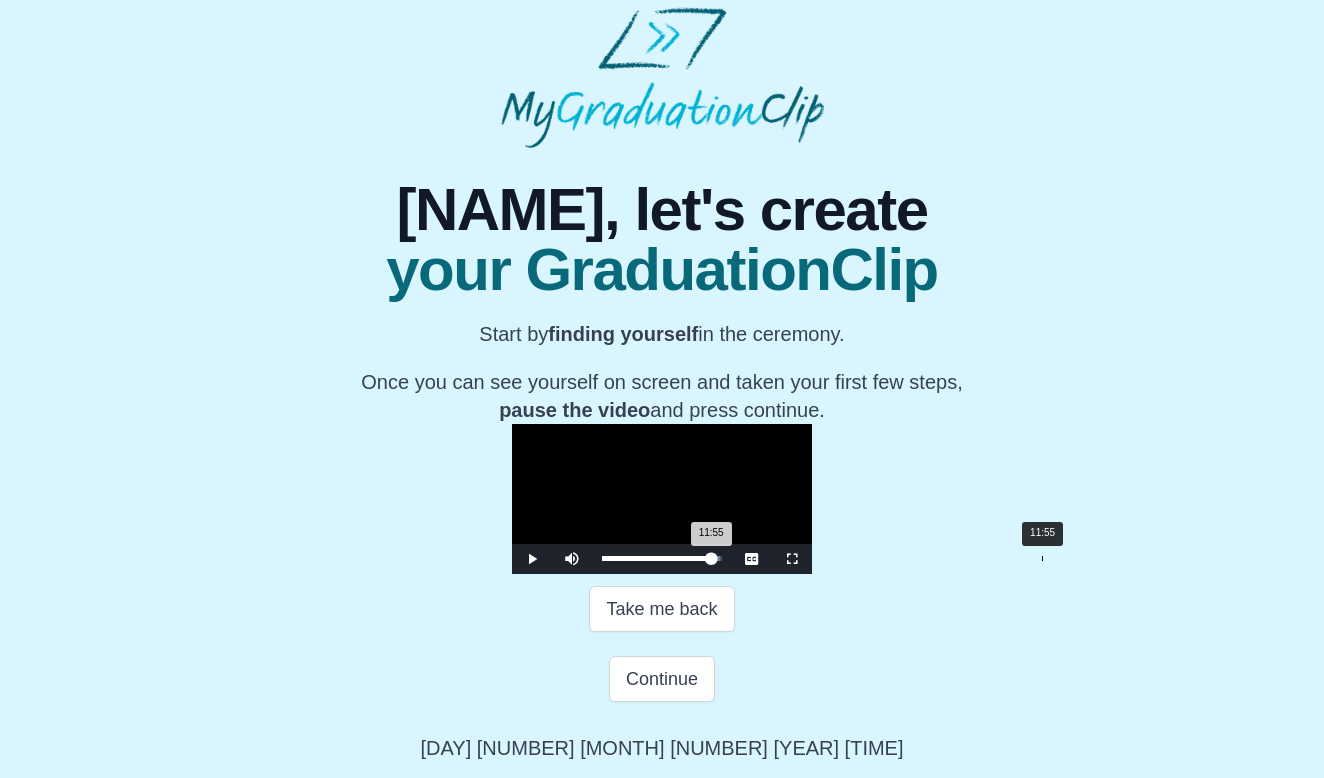 click on "11:55 Progress : 0%" at bounding box center (657, 558) 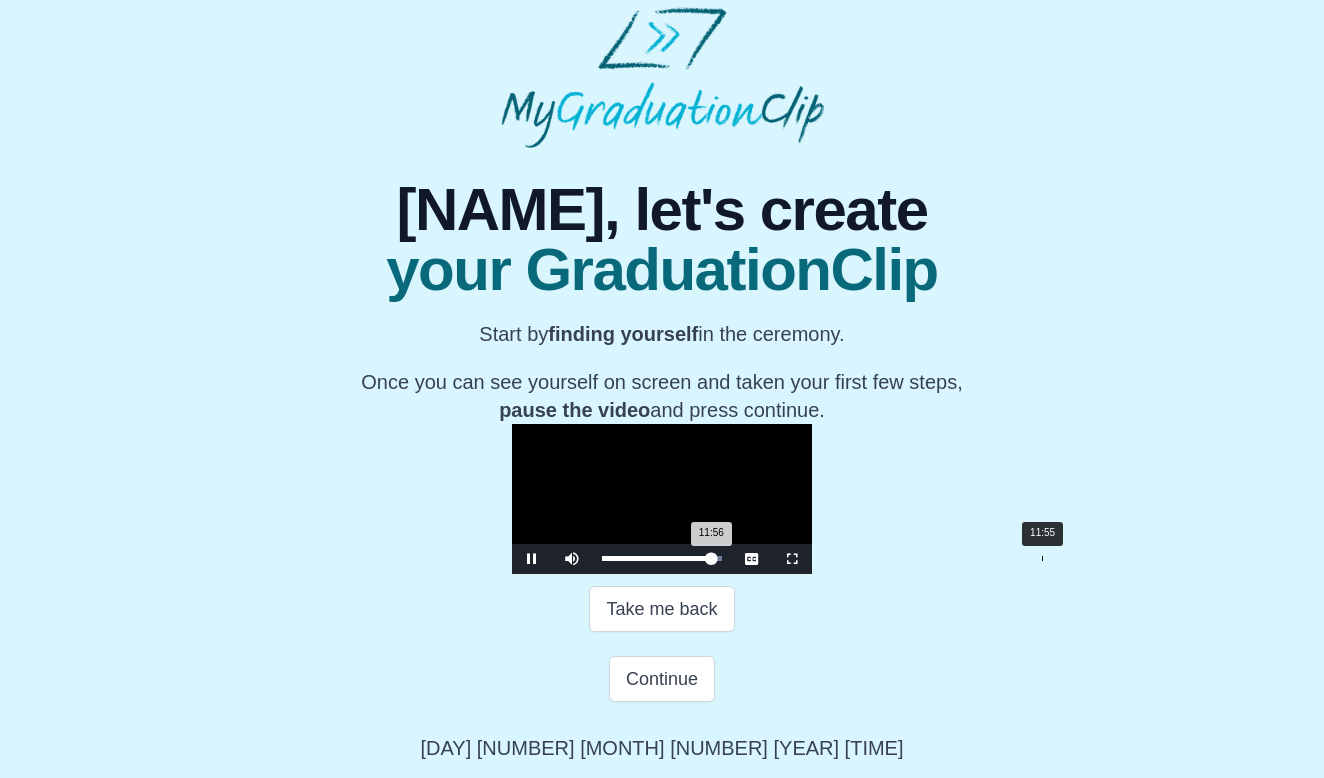 click on "11:56 Progress : 0%" at bounding box center (657, 558) 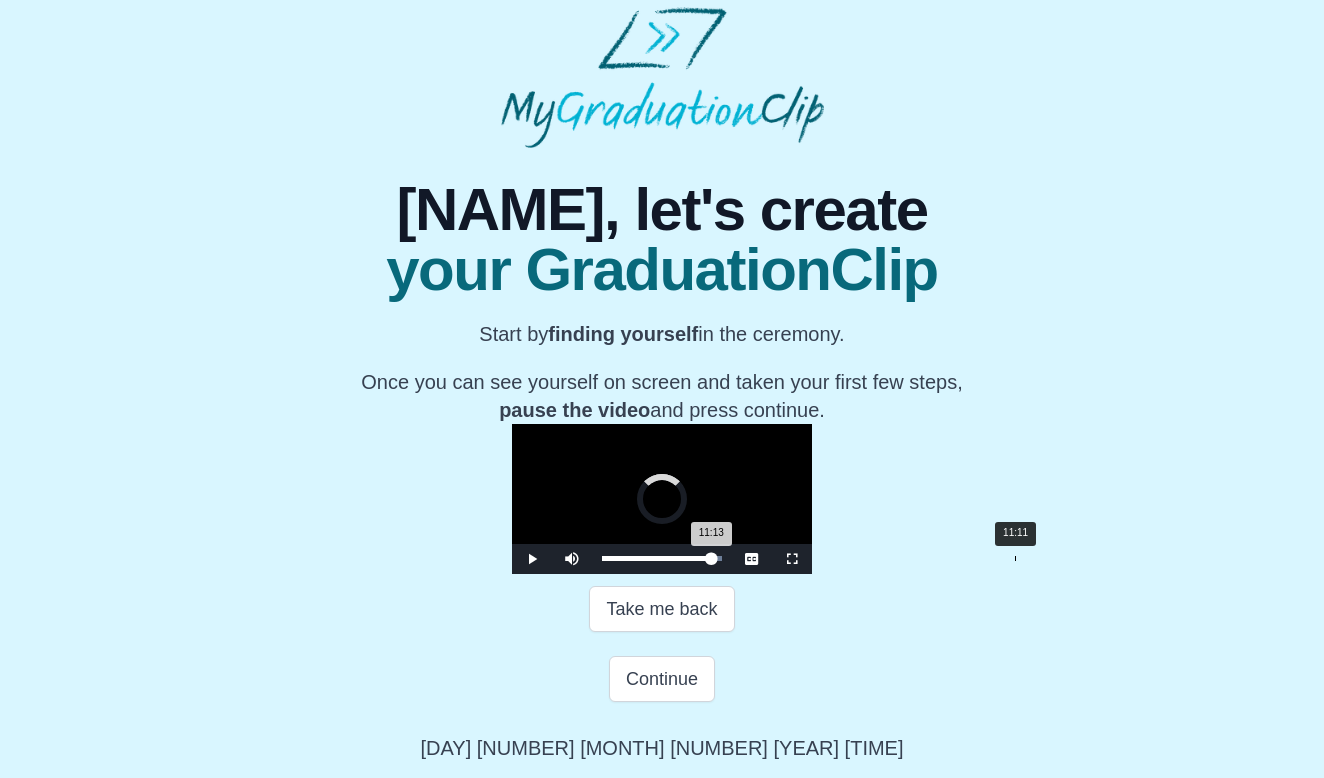 click on "11:13 Progress : 0%" at bounding box center (657, 558) 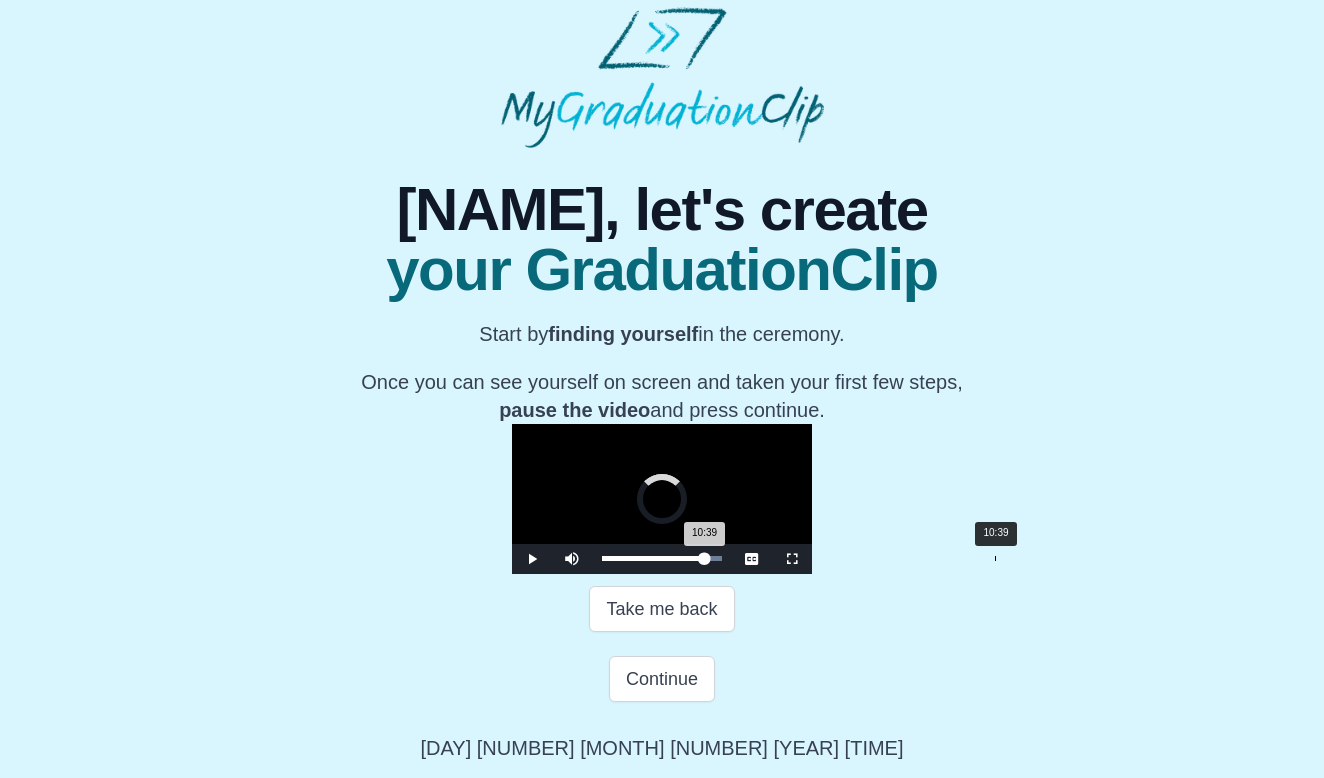 click on "Loaded : 0% 10:39 10:39 Progress : 0%" at bounding box center [662, 559] 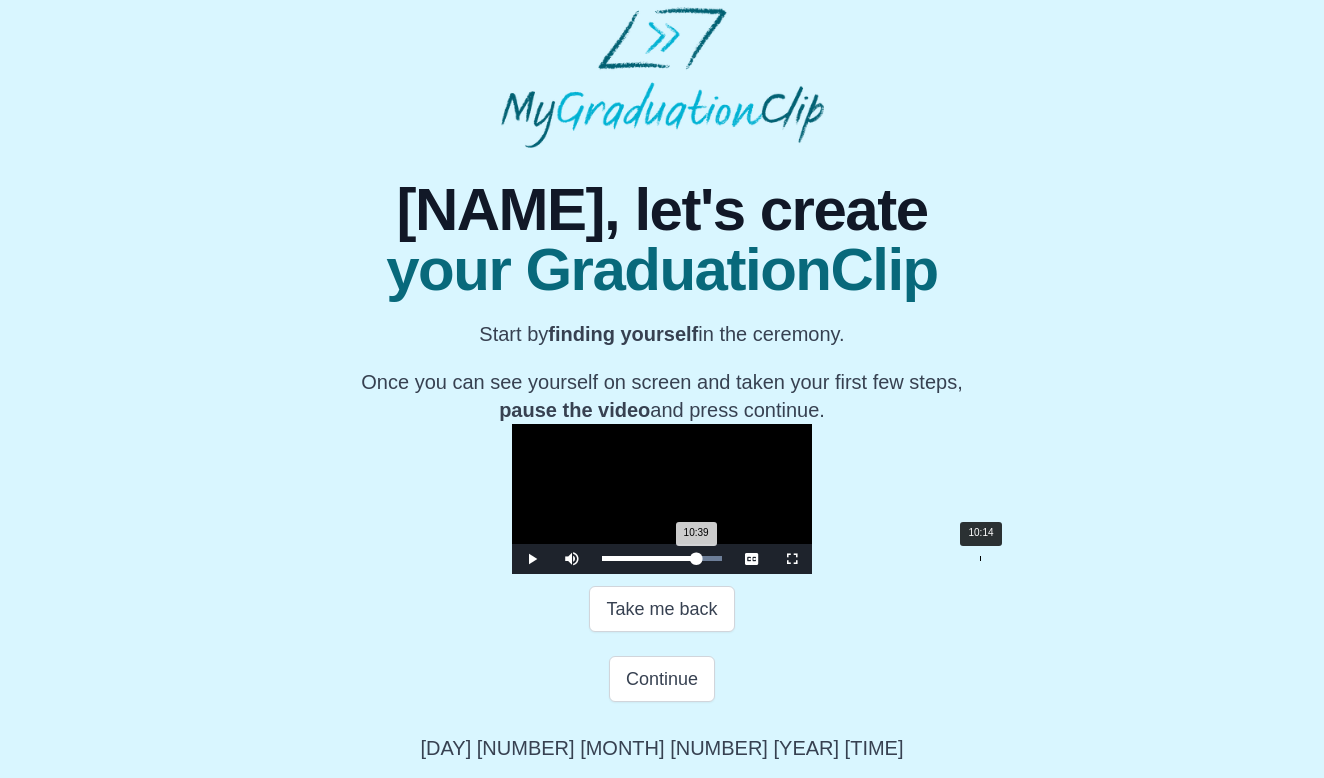 click on "Loaded : 0% 10:14 10:39 Progress : 0%" at bounding box center [662, 559] 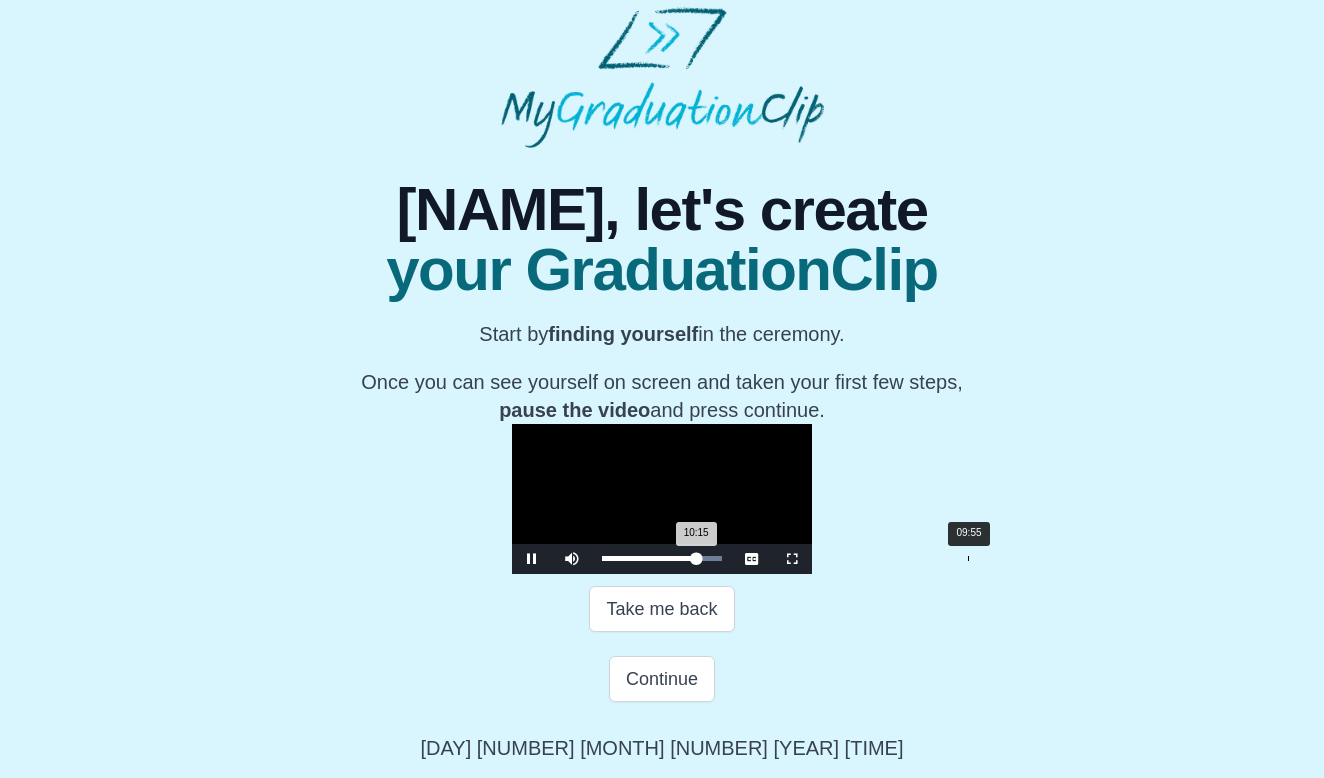click on "10:15 Progress : 0%" at bounding box center (649, 558) 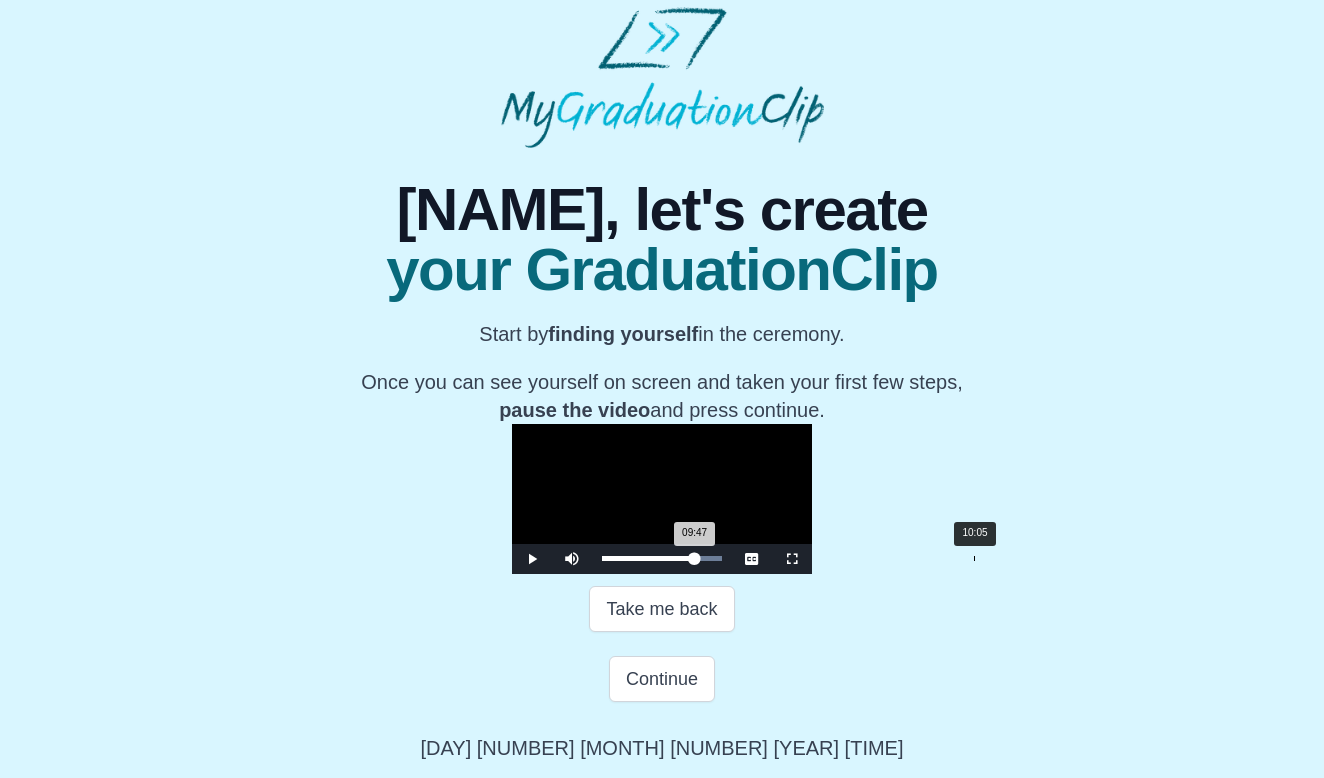 click on "Loaded : 0% 10:05 09:47 Progress : 0%" at bounding box center (662, 558) 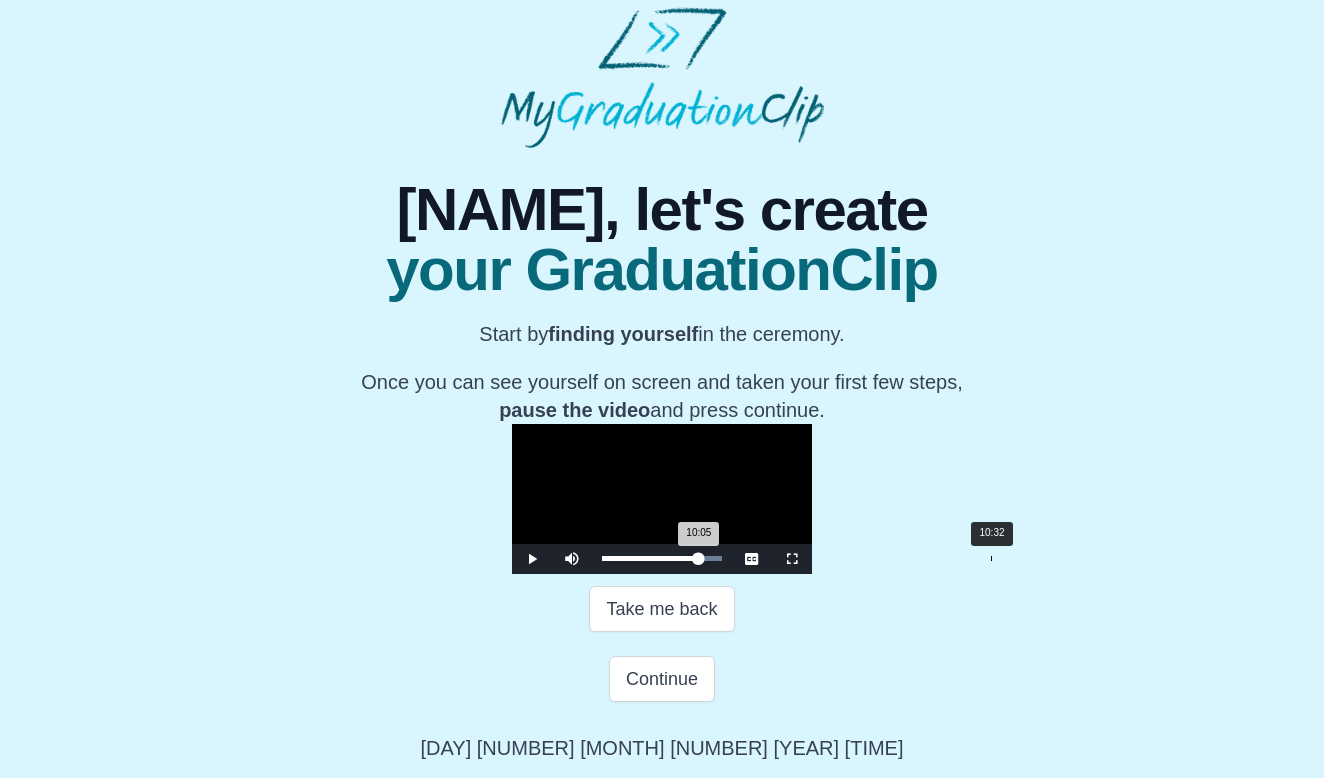 click on "Loaded : 0% 10:32 10:05 Progress : 0%" at bounding box center (662, 558) 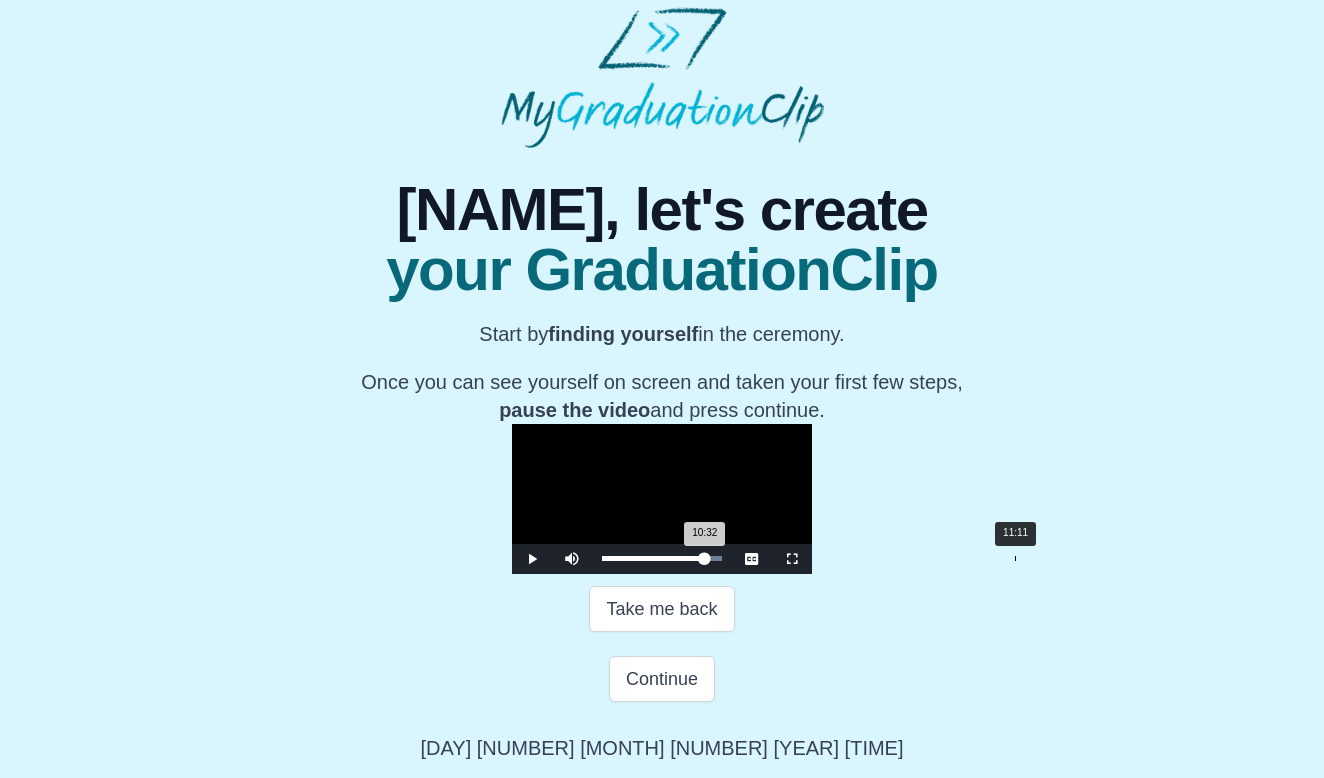click on "Loaded : 0% 11:11 10:32 Progress : 0%" at bounding box center [662, 559] 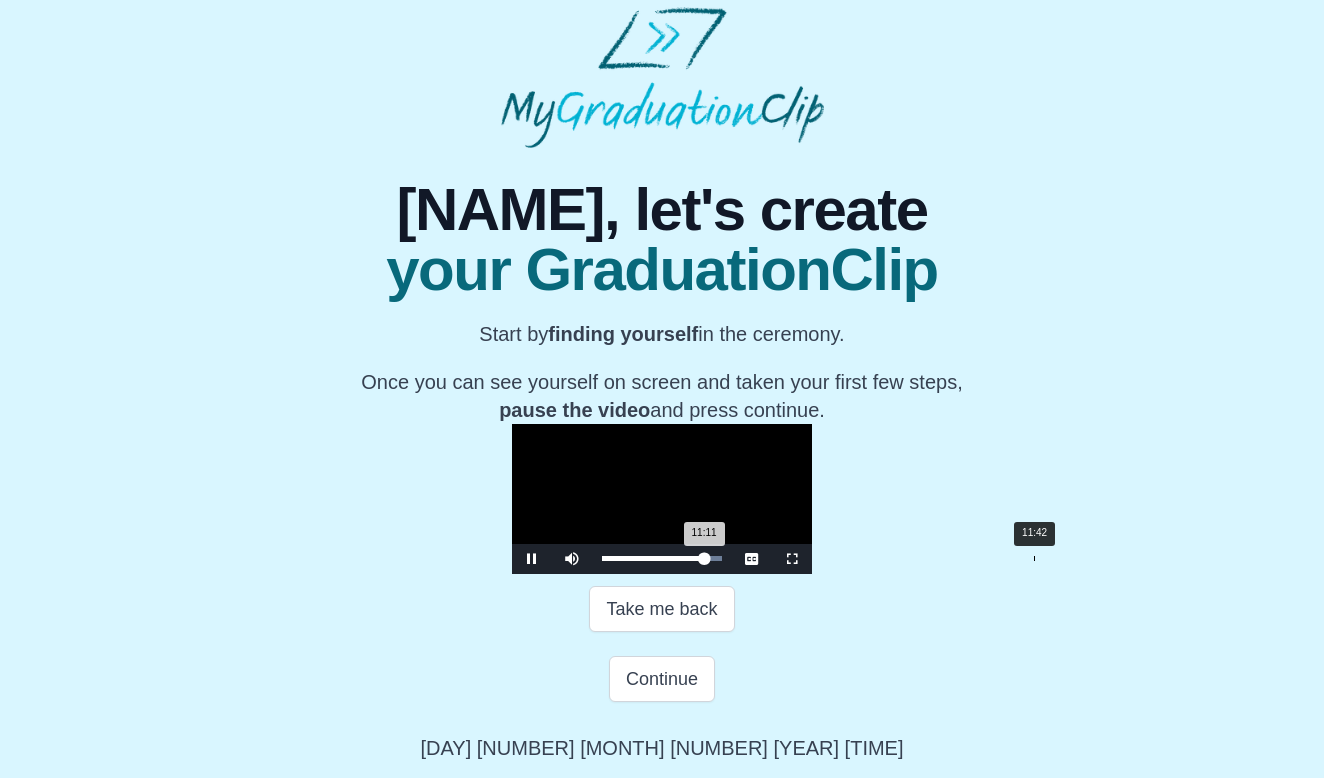 click on "Loaded : 0% 11:42 11:11 Progress : 0%" at bounding box center (662, 559) 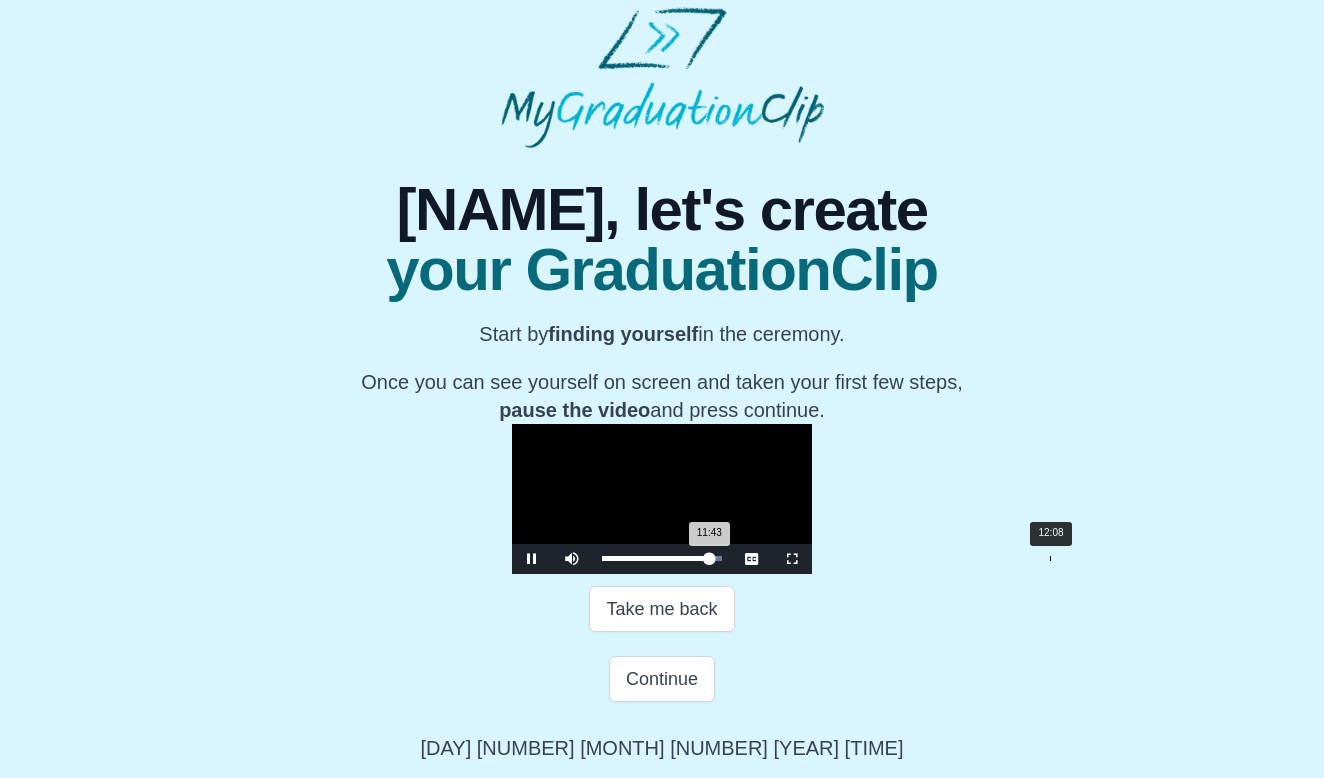 click on "Loaded : 0% 12:08 11:43 Progress : 0%" at bounding box center [662, 559] 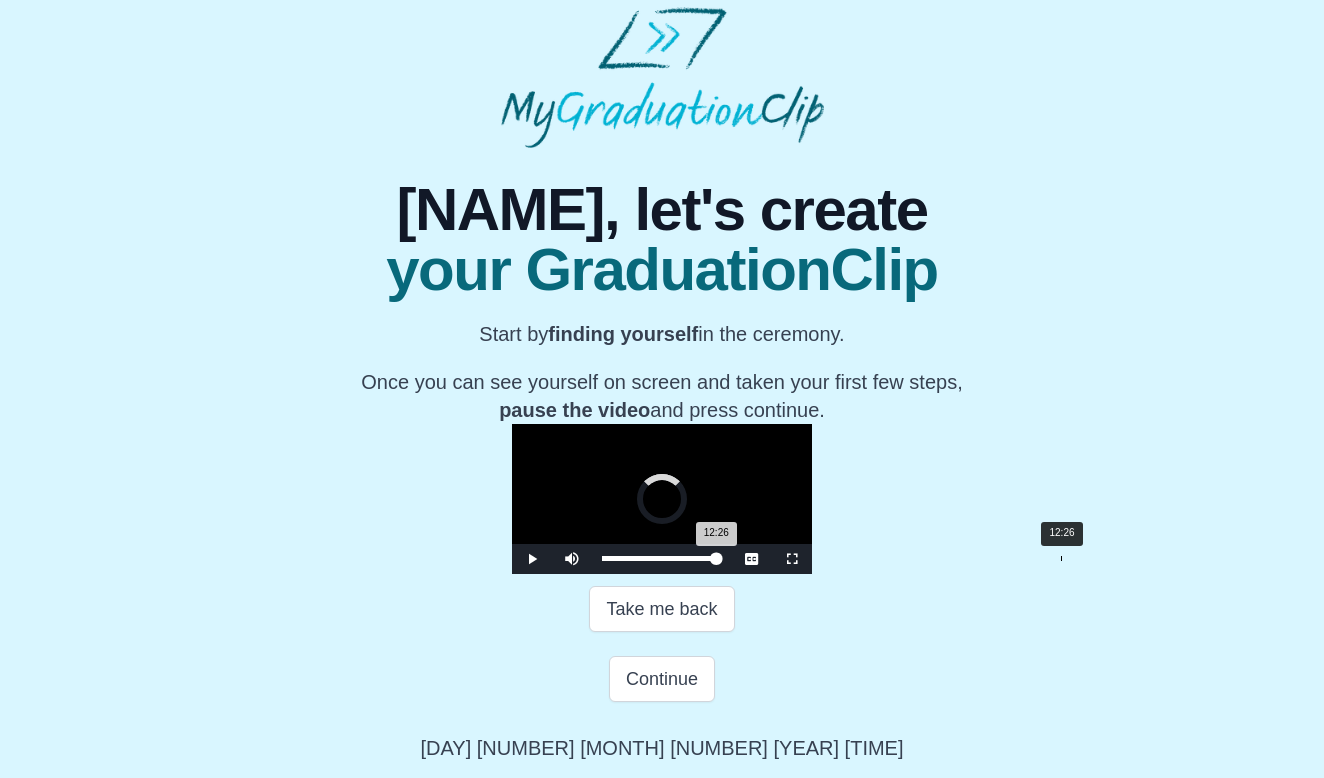 click on "Loaded : 0% 12:26 12:26 Progress : 0%" at bounding box center [662, 559] 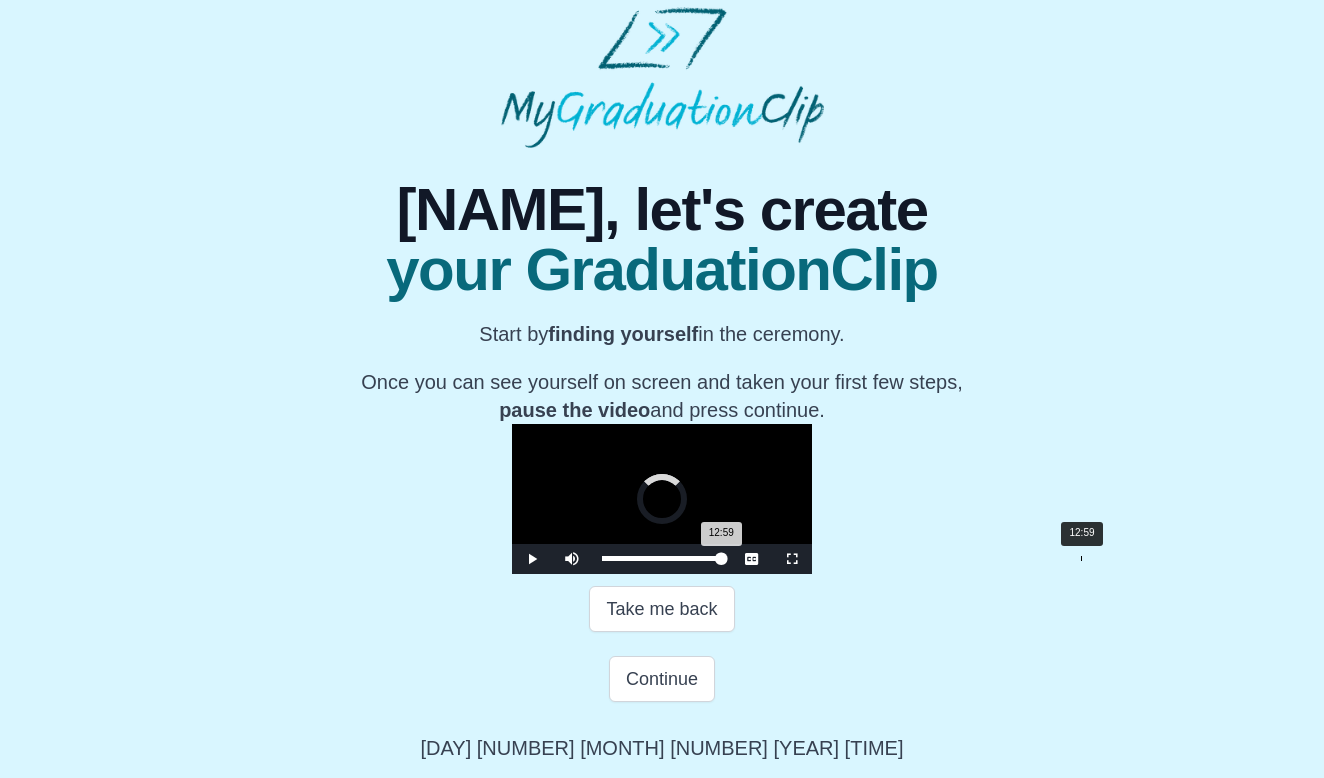 click on "Loaded : 0% 12:59 12:59 Progress : 0%" at bounding box center (662, 559) 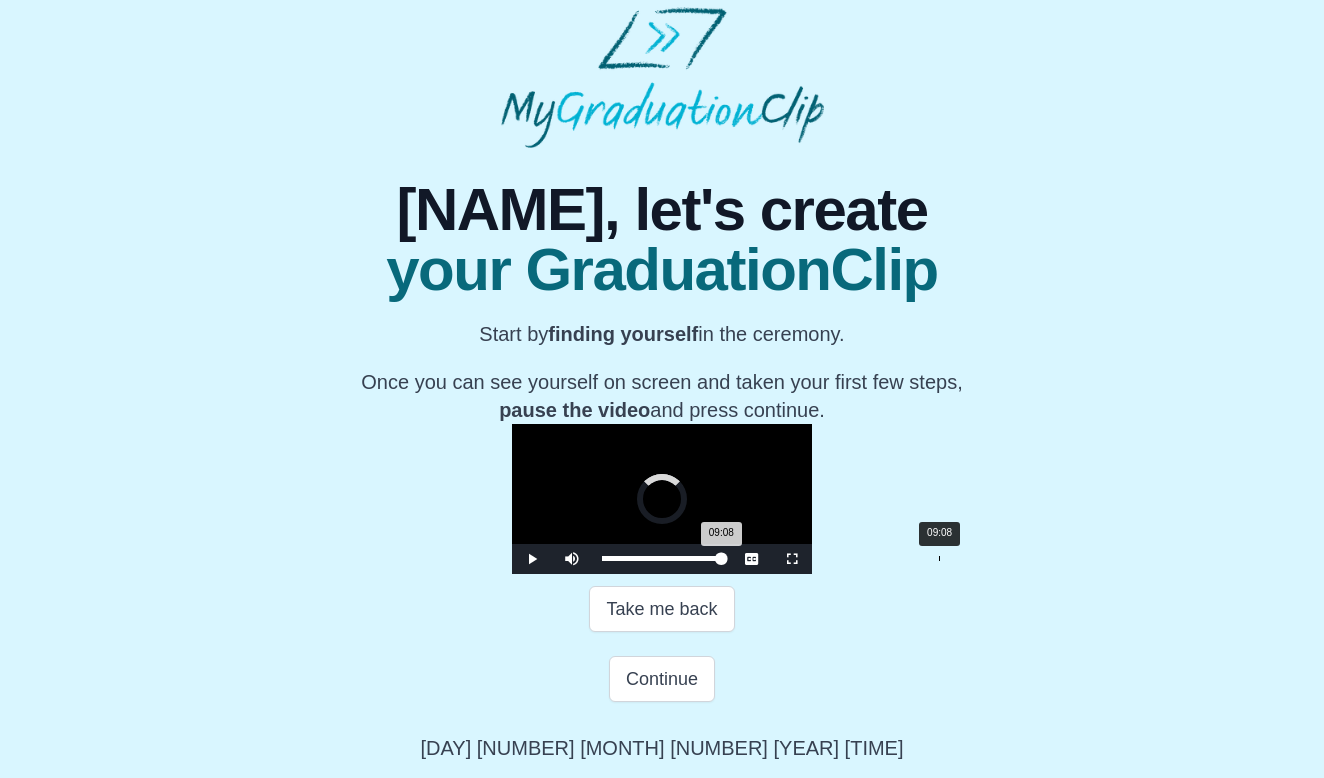 click on "09:08" at bounding box center [939, 558] 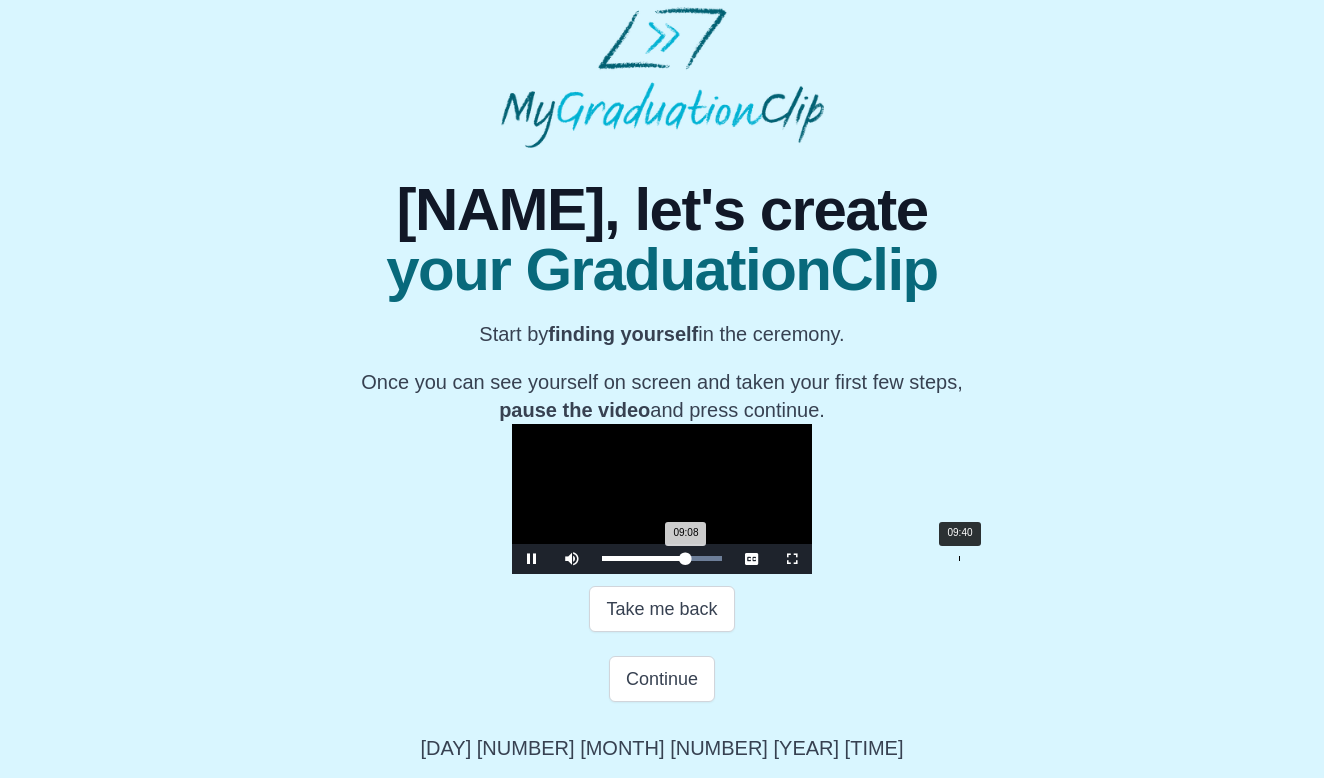 click on "Loaded : 0% 09:40 09:08 Progress : 0%" at bounding box center [662, 559] 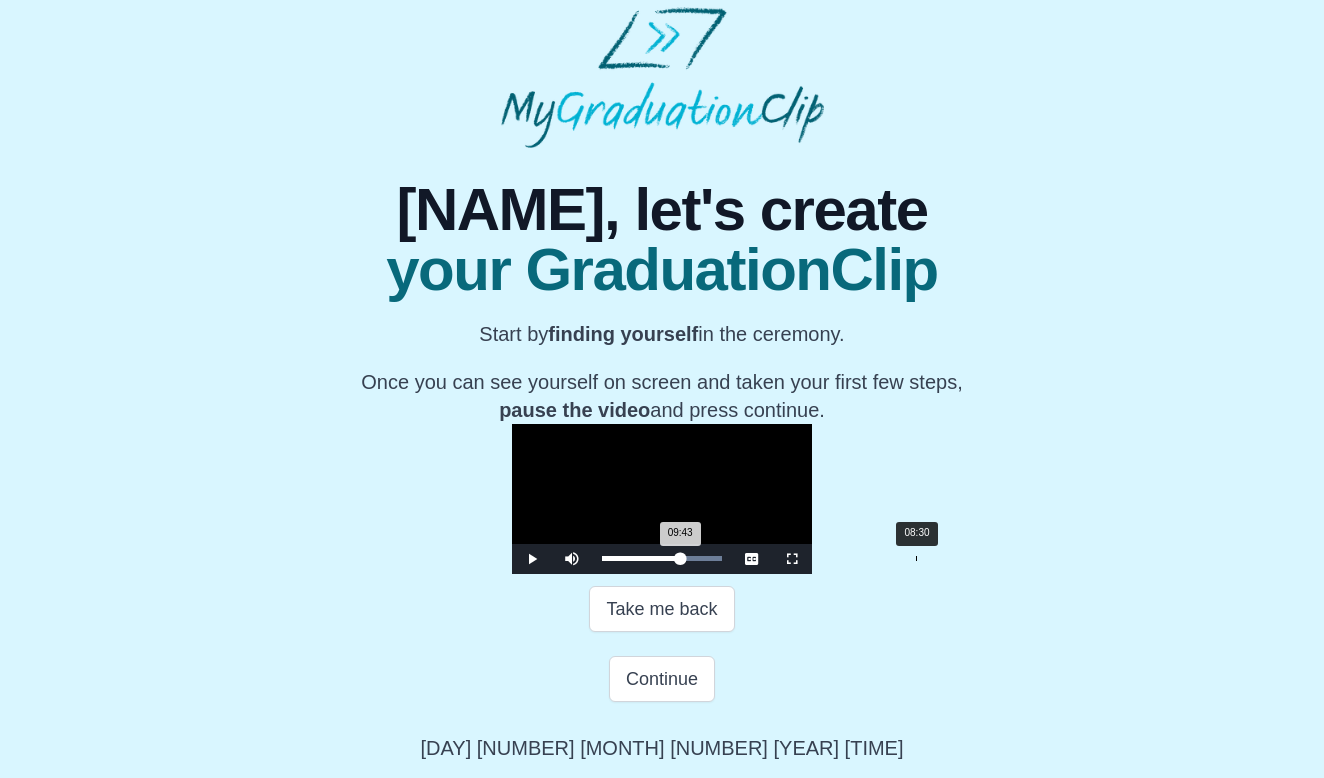 click on "Loaded : 0% 08:30 09:43 Progress : 0%" at bounding box center [662, 559] 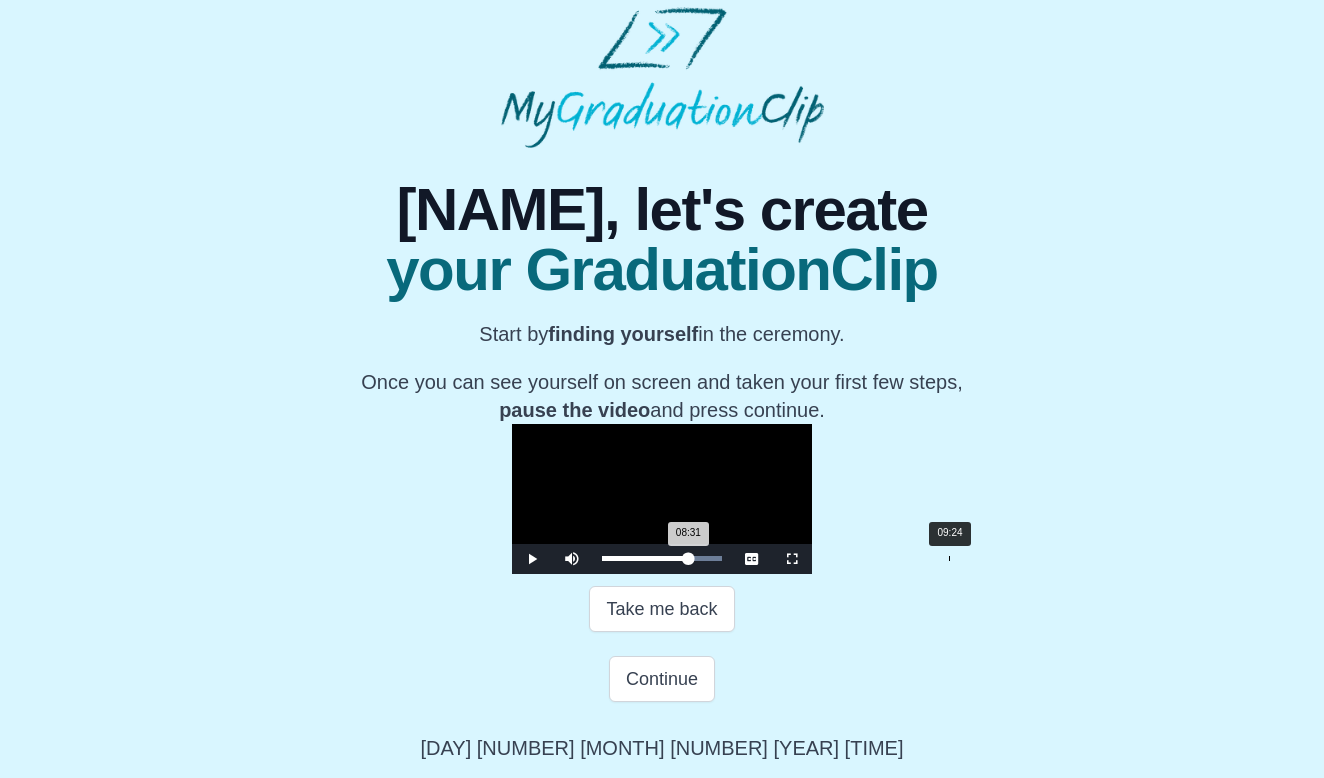 click on "Loaded : 0% 09:24 08:31 Progress : 0%" at bounding box center [662, 559] 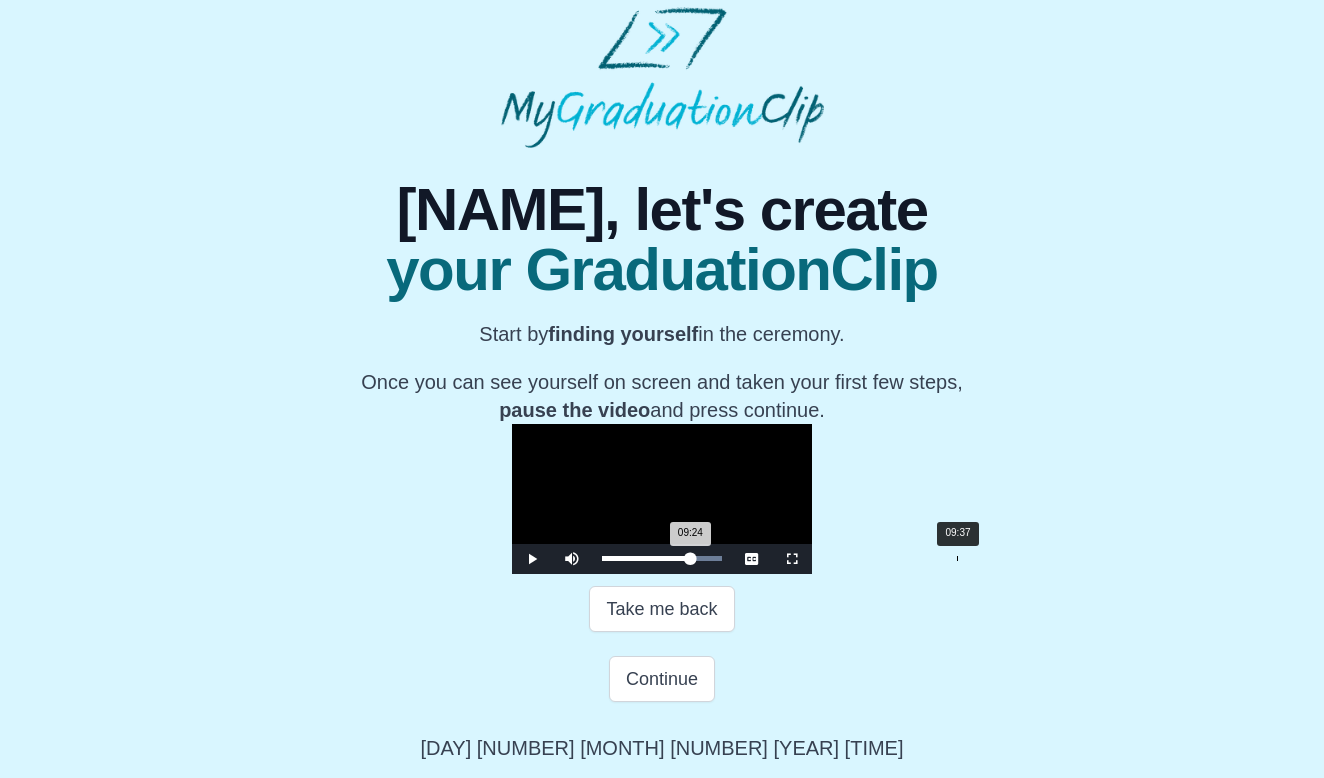 click on "Loaded : 0% 09:37 09:24 Progress : 0%" at bounding box center [662, 558] 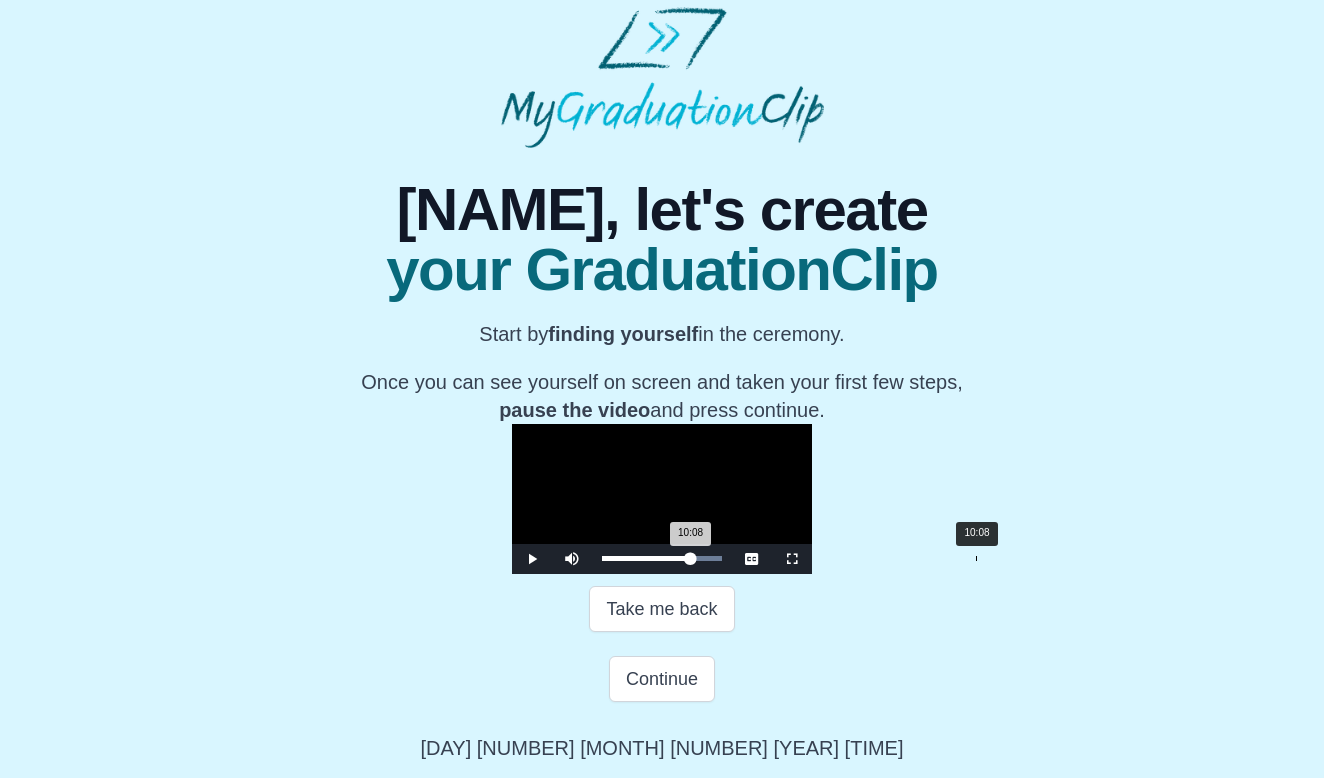 click on "10:08" at bounding box center (976, 558) 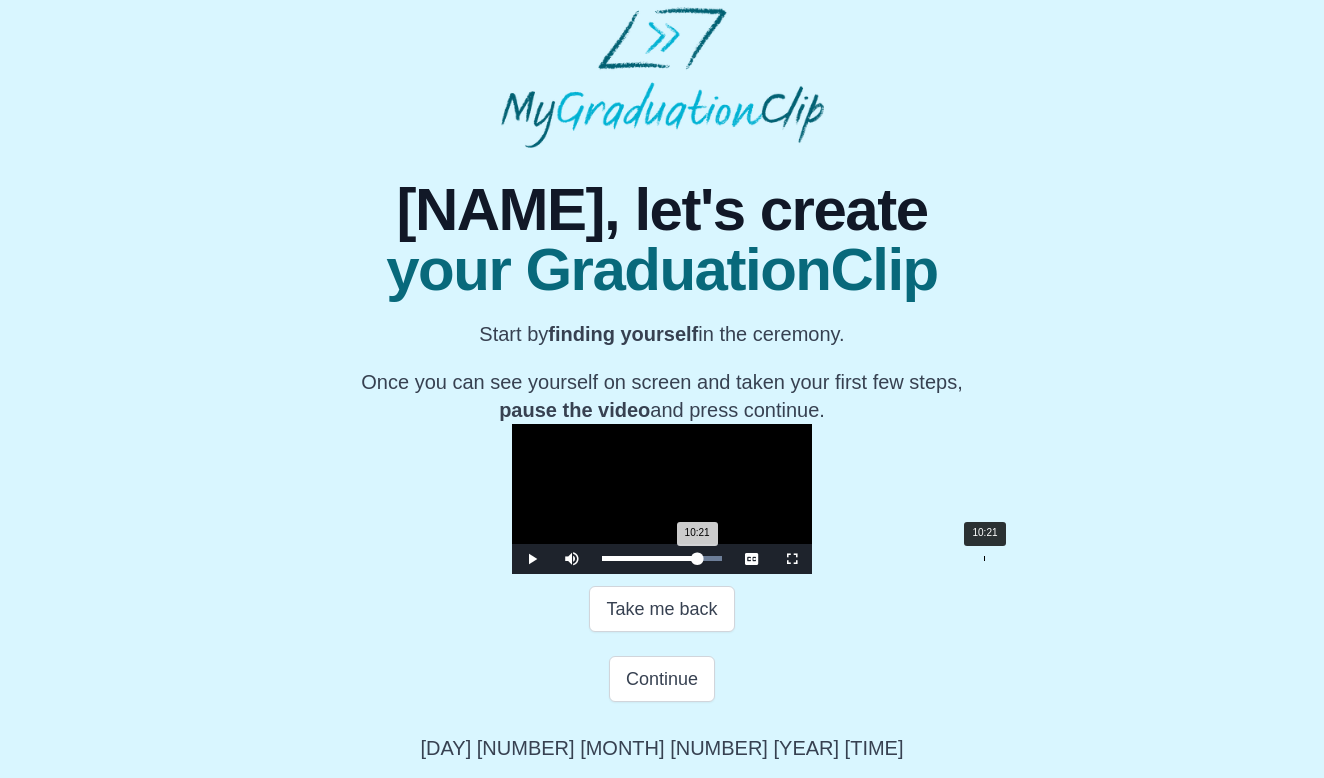 click on "Loaded : 0% 10:21 10:21 Progress : 0%" at bounding box center [662, 558] 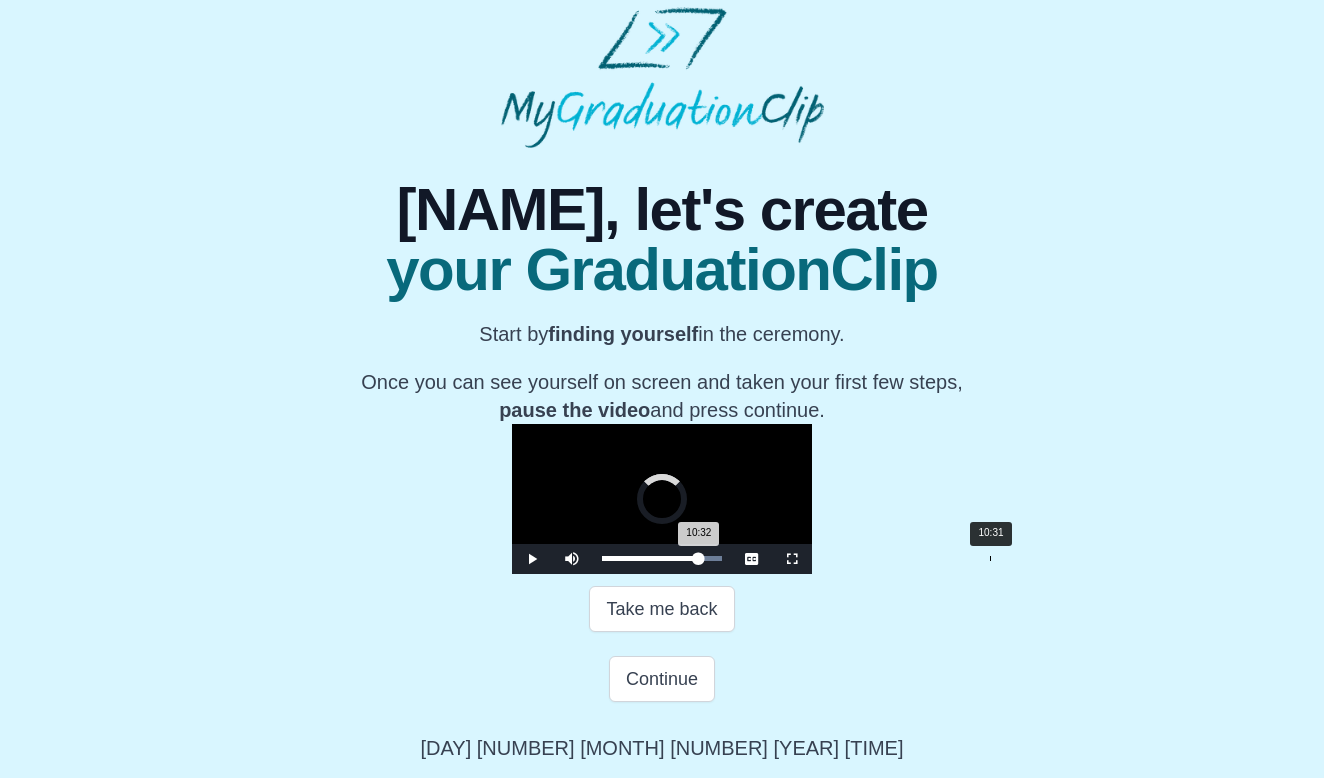 click on "10:32 Progress : 0%" at bounding box center [650, 558] 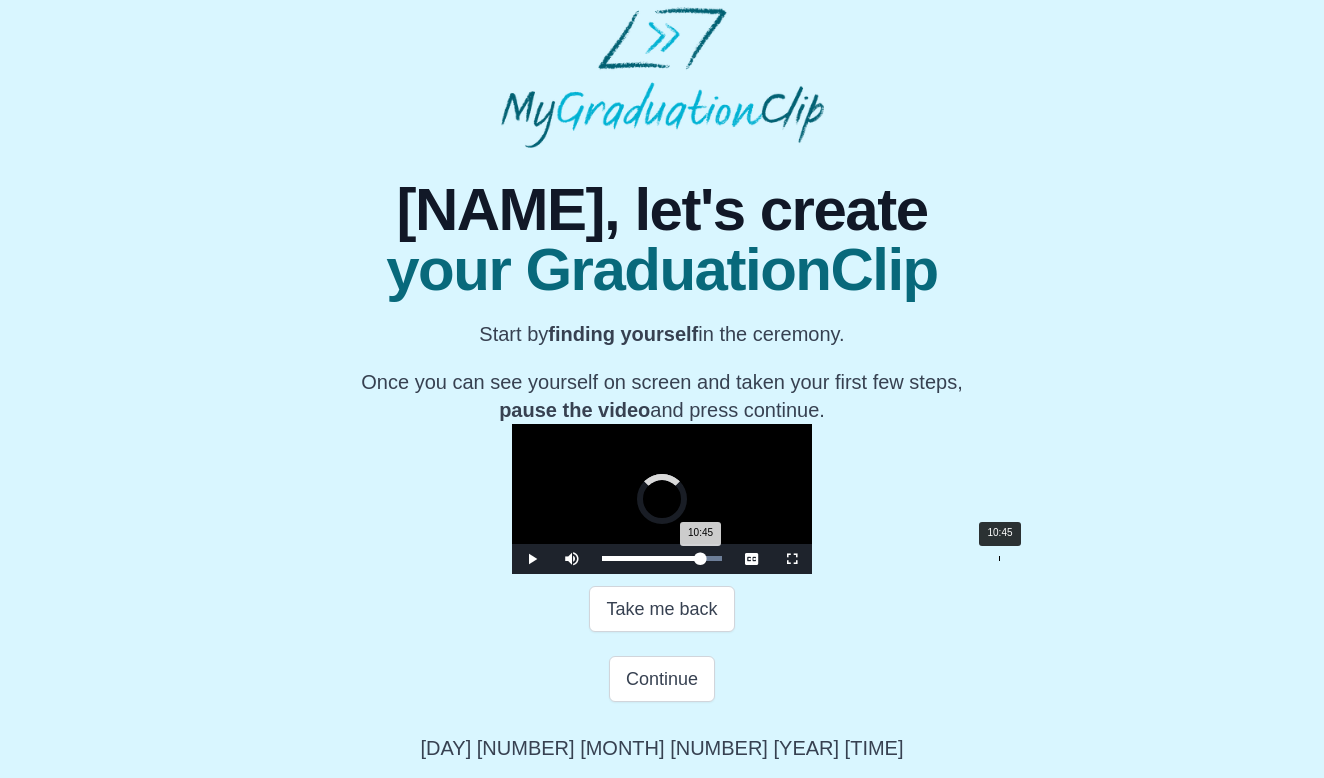 click on "10:45 Progress : 0%" at bounding box center (651, 558) 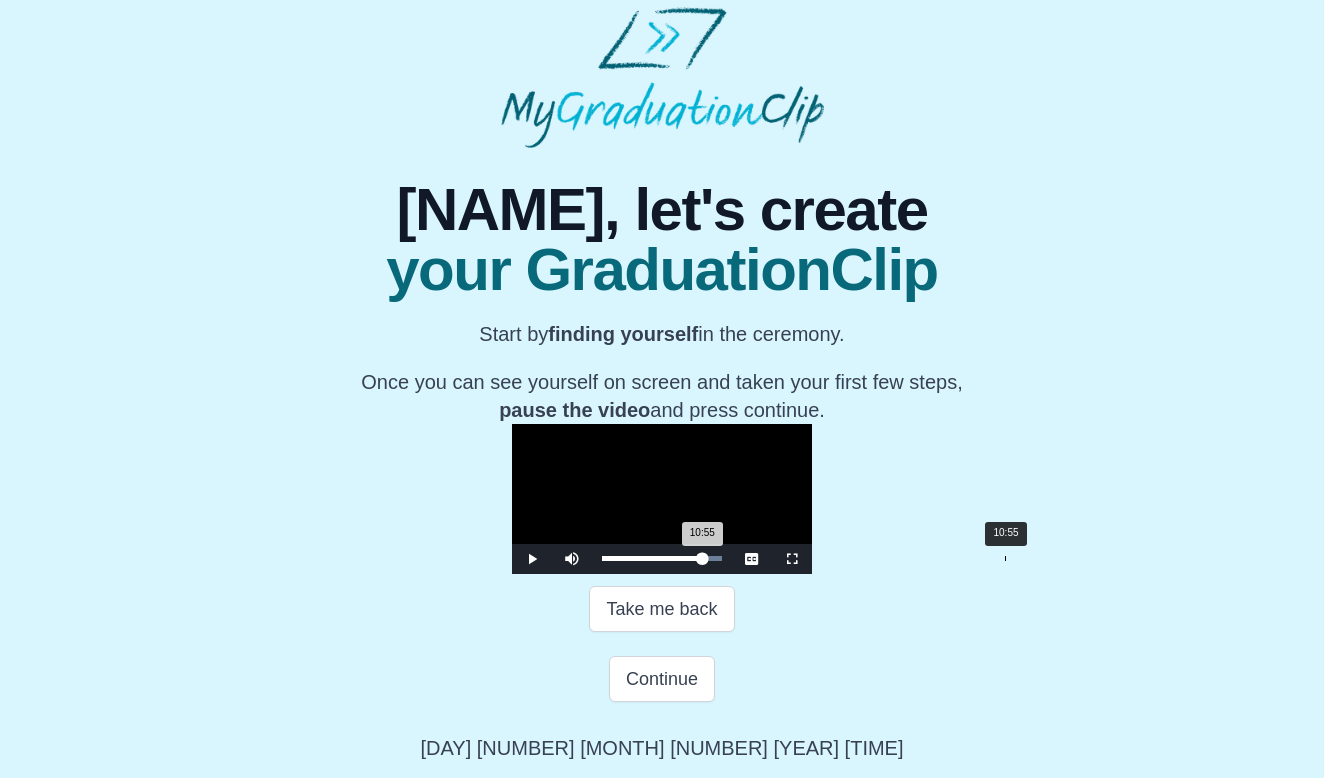 click on "10:55 Progress : 0%" at bounding box center (652, 558) 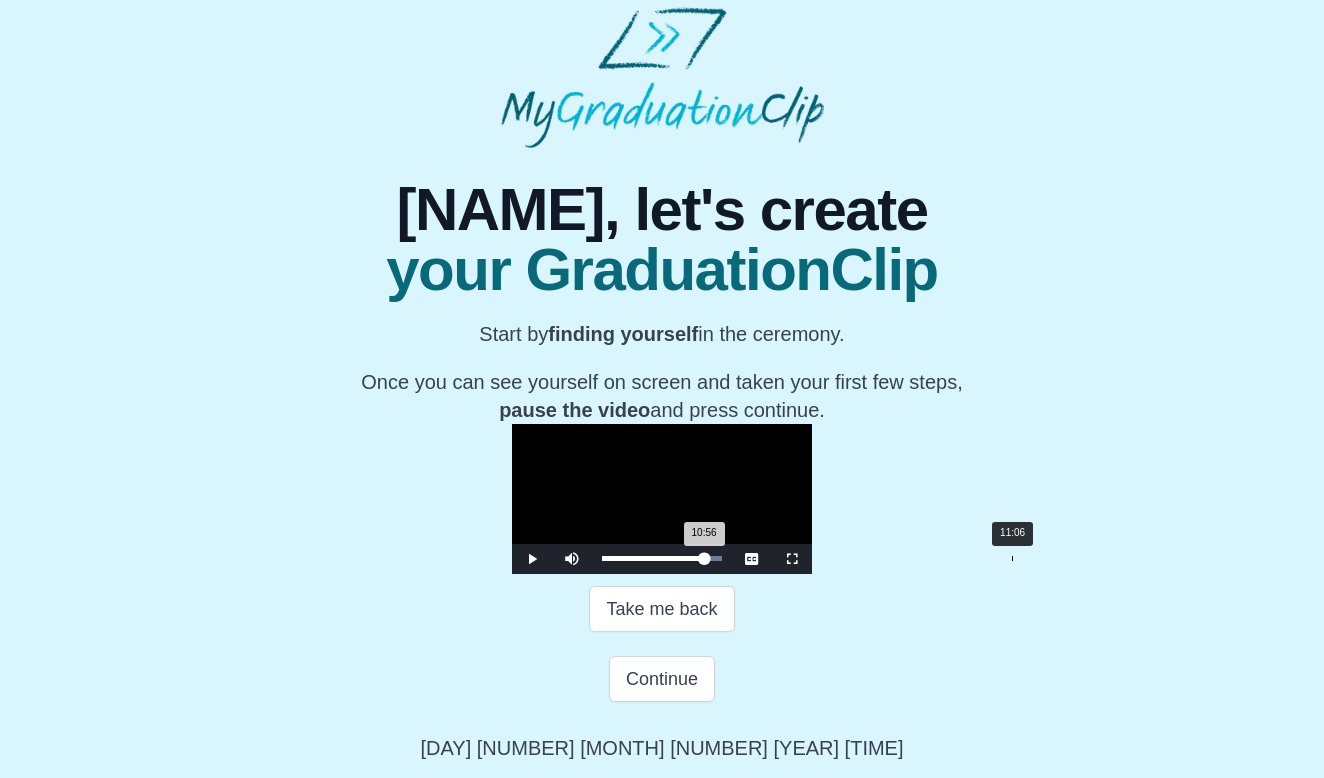 click on "Loaded : 0% 11:06 10:56 Progress : 0%" at bounding box center [662, 559] 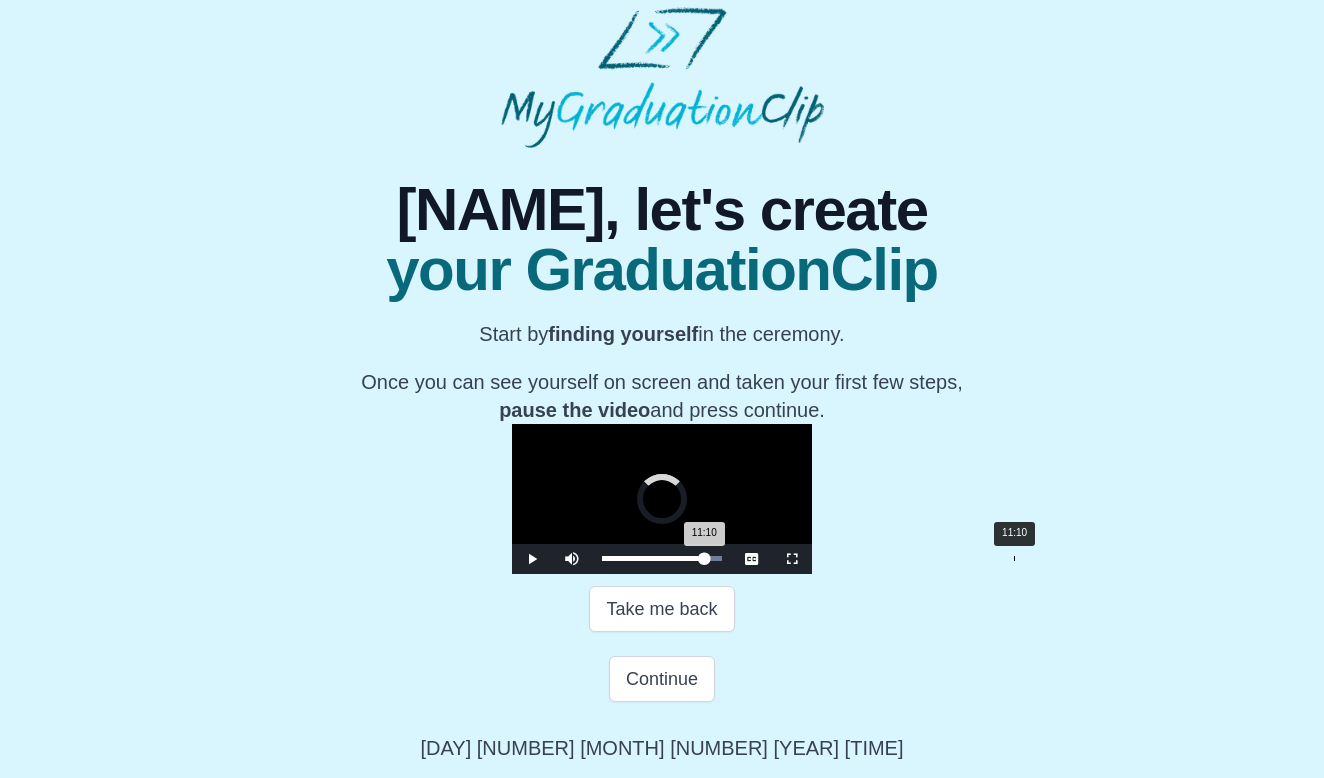 click on "Loaded : 0% 11:10 11:10 Progress : 0%" at bounding box center [662, 559] 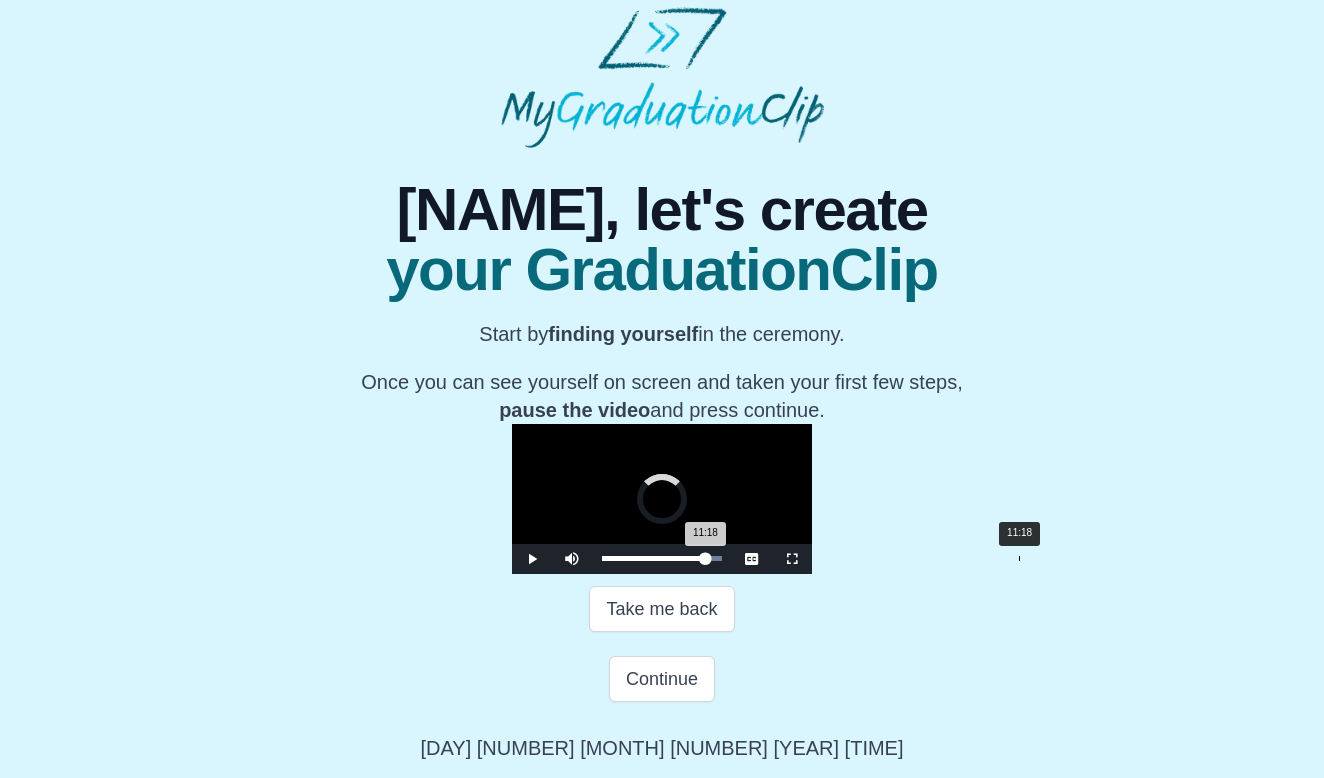 click on "Loaded : 0% 11:18 11:18 Progress : 0%" at bounding box center [662, 559] 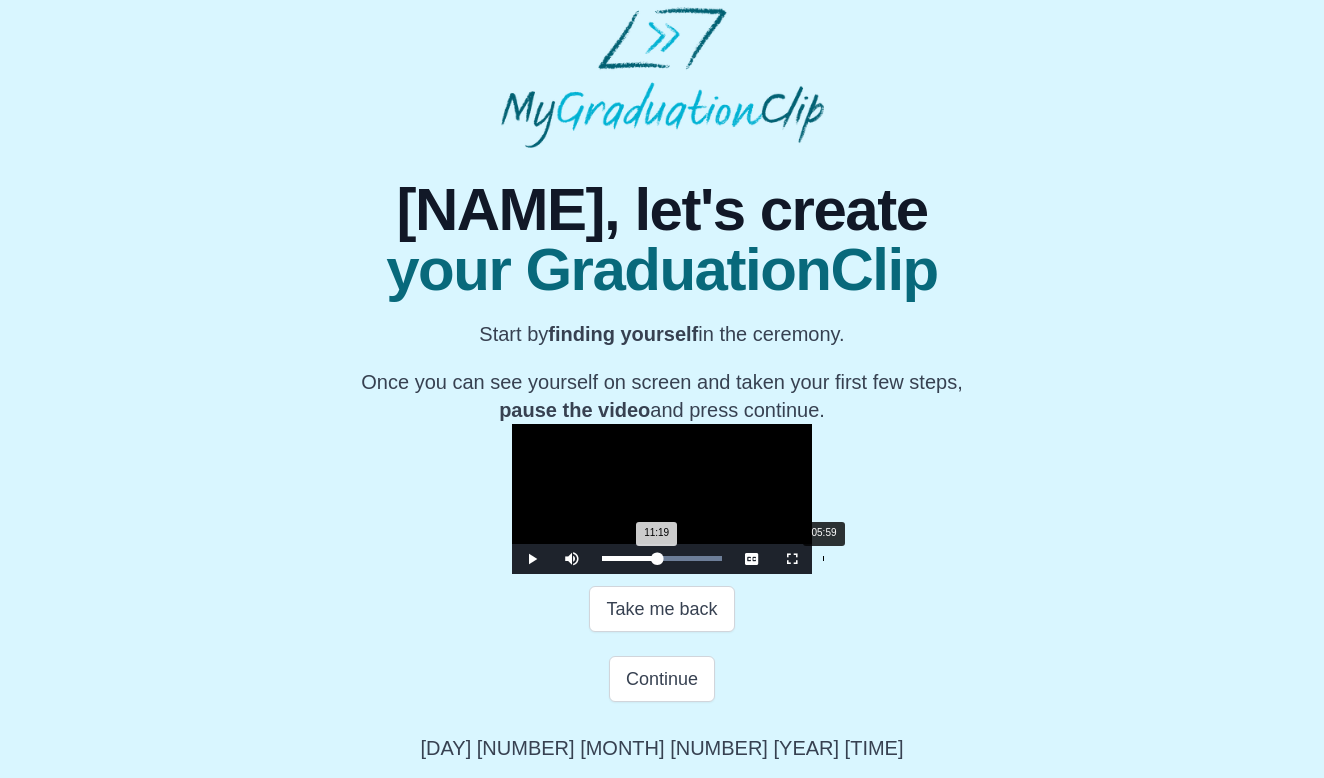 click on "Loaded : 0% 05:59 11:19 Progress : 0%" at bounding box center [662, 559] 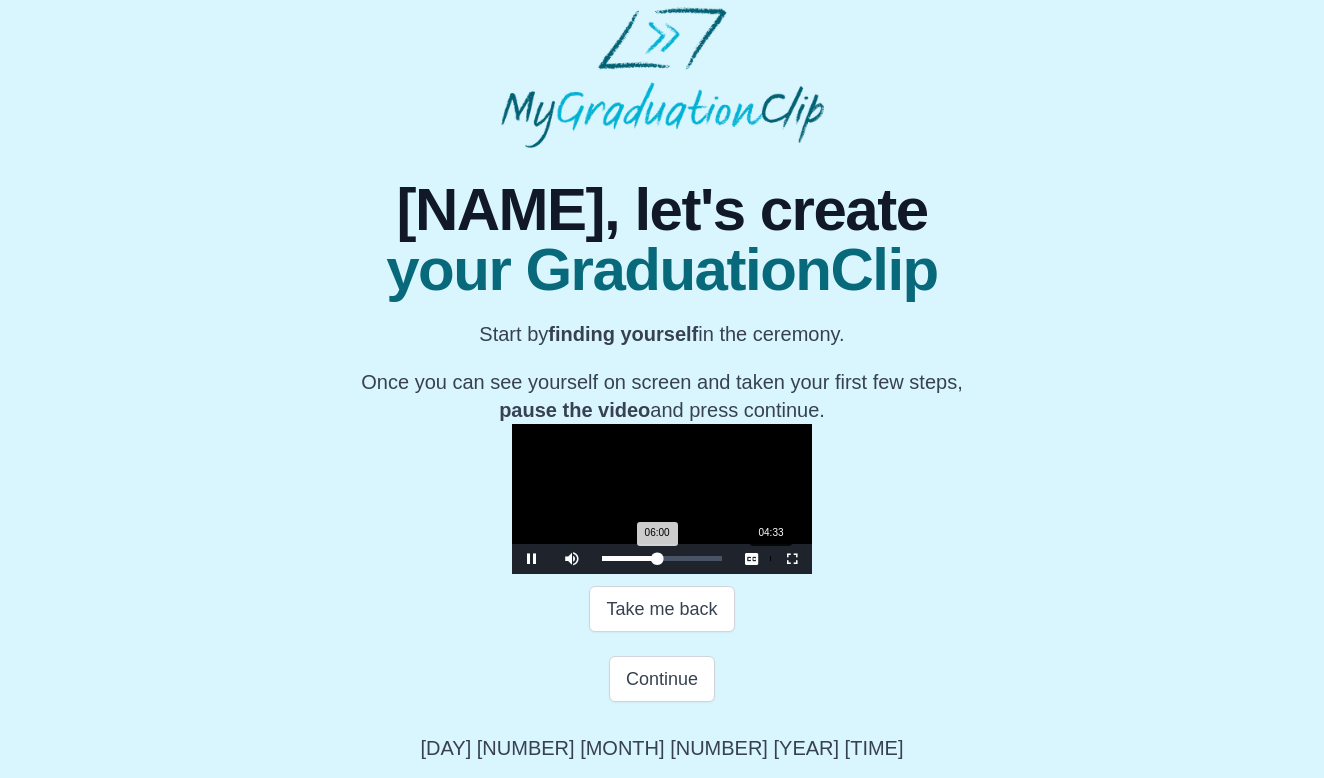 click on "04:33" at bounding box center [770, 558] 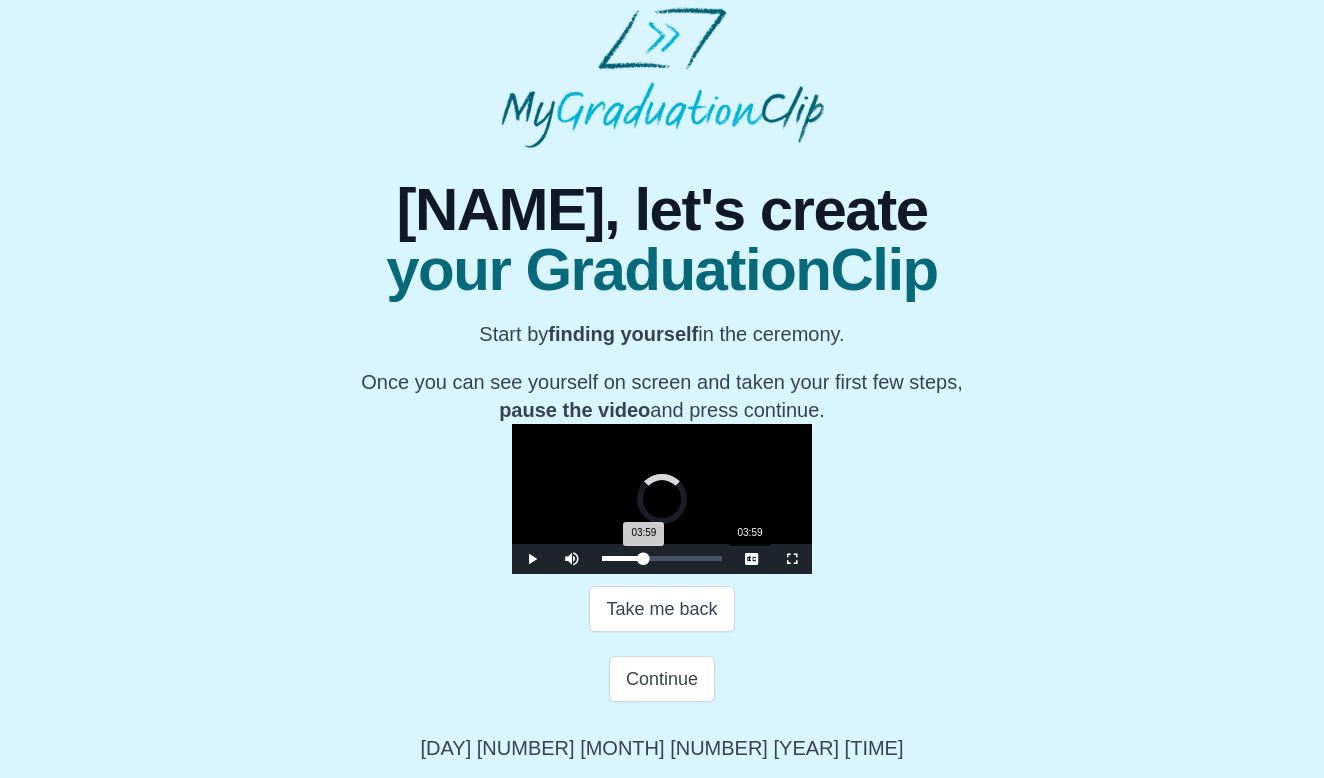 click on "03:59 Progress : 0%" at bounding box center (623, 558) 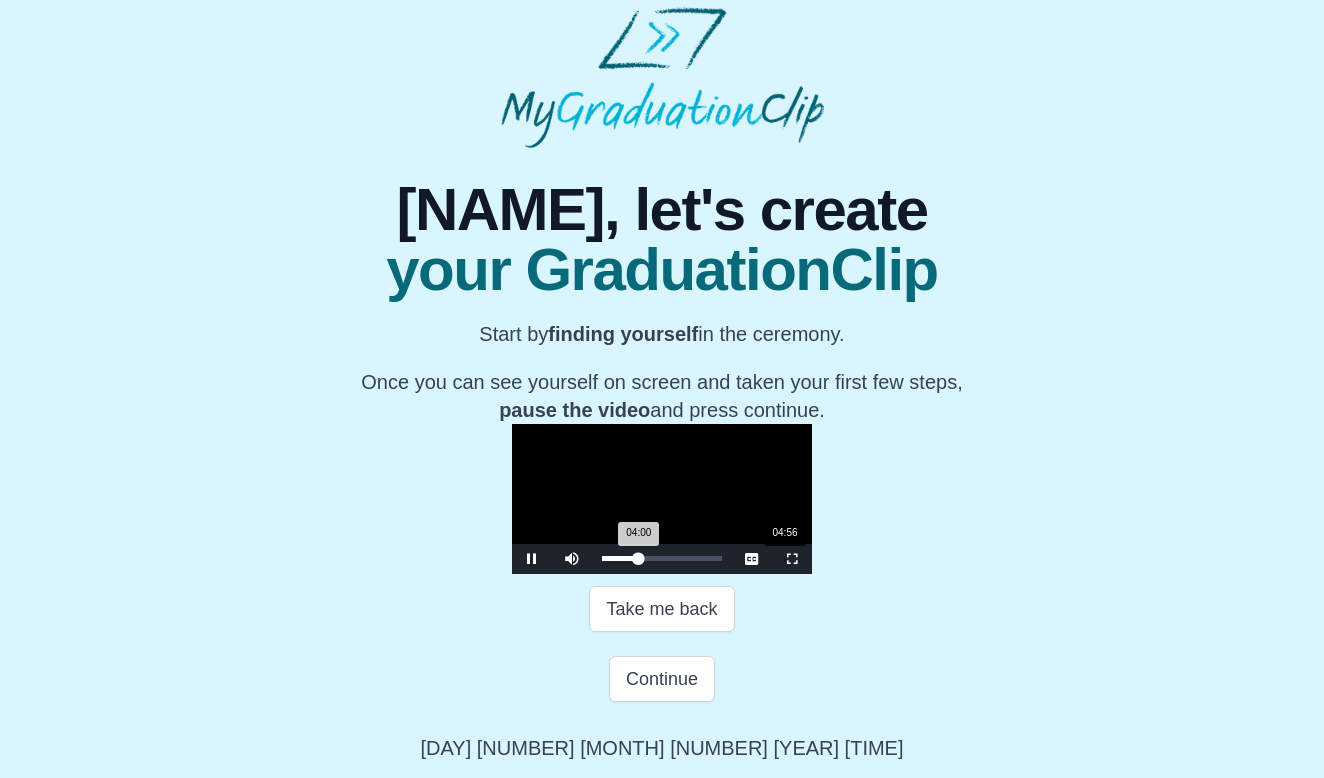 click on "Loaded : 0% 04:56 04:00 Progress : 0%" at bounding box center [662, 559] 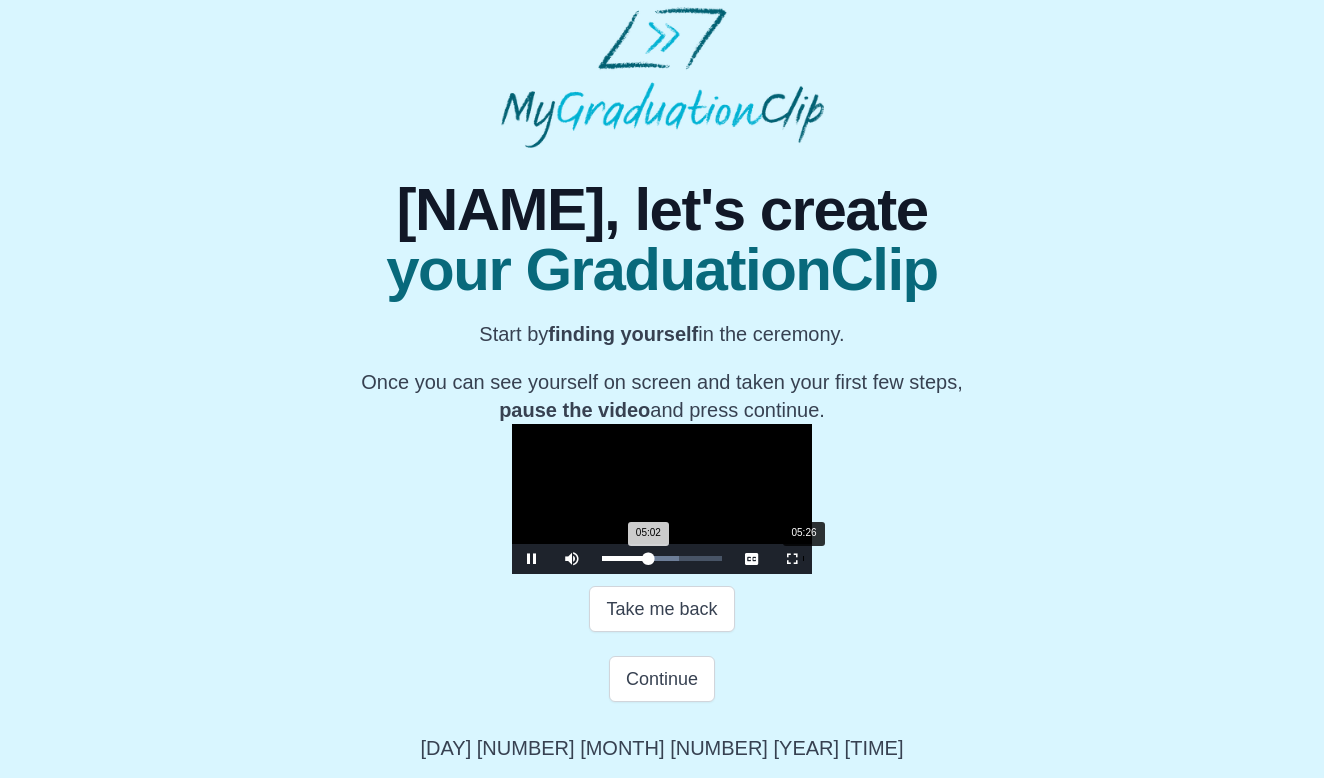 click on "Loaded : 0% 05:26 05:02 Progress : 0%" at bounding box center [662, 559] 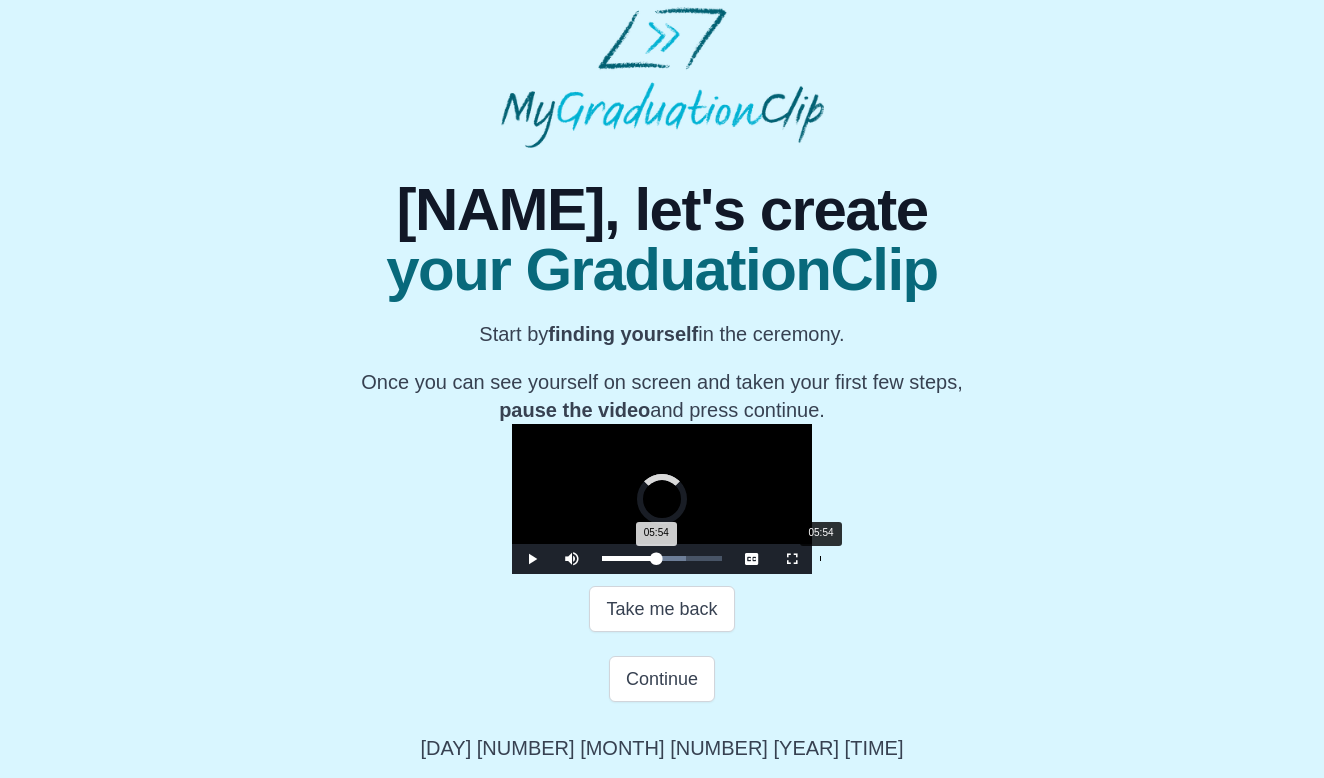 click on "Loaded : 0% 05:54 05:54 Progress : 0%" at bounding box center (662, 559) 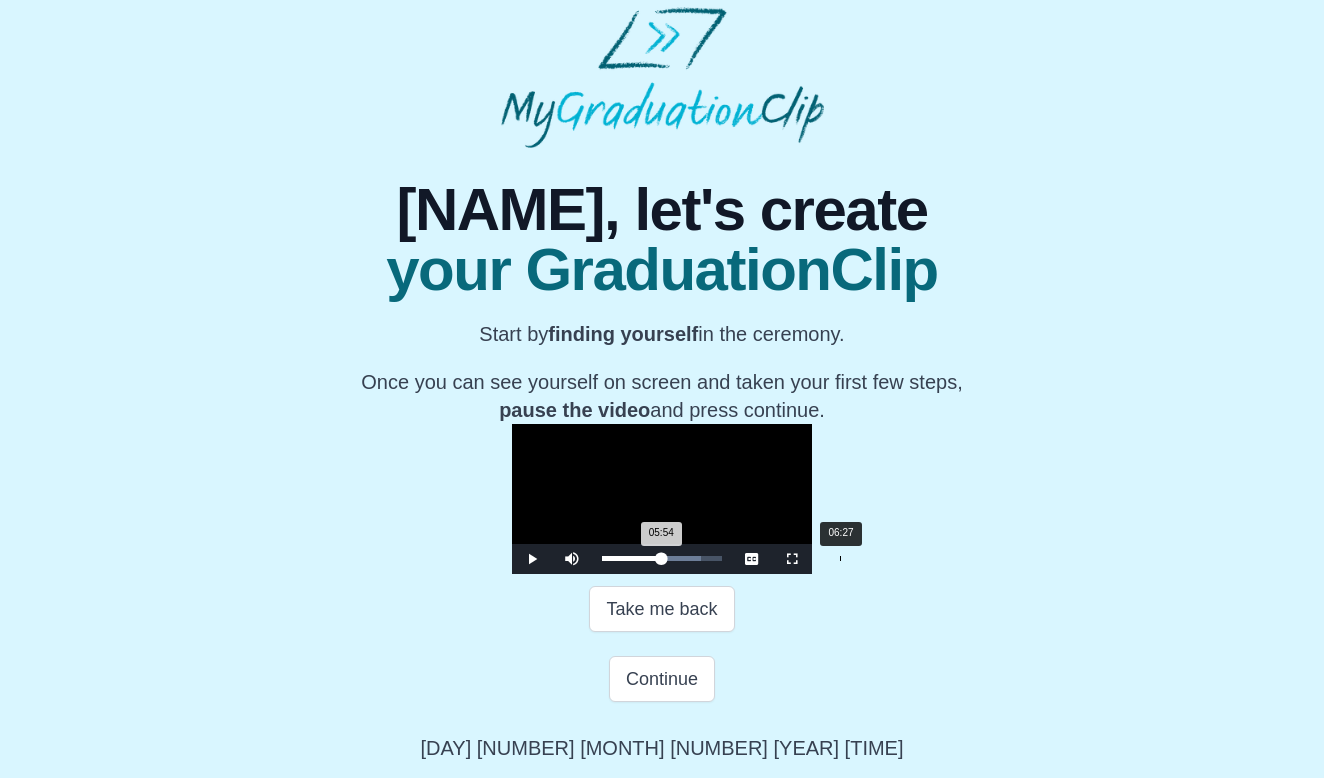 click on "Loaded : 0% 06:27 05:54 Progress : 0%" at bounding box center [662, 559] 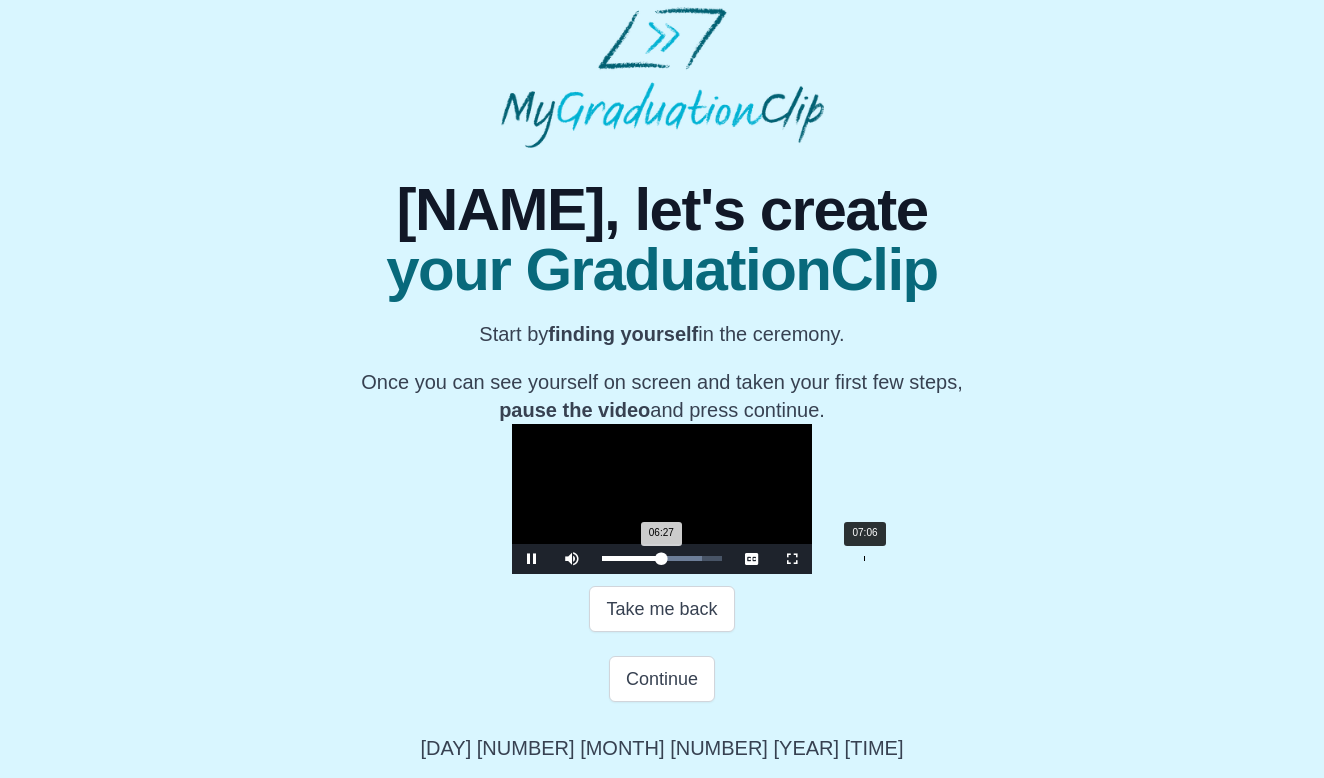 click on "Loaded : 0% 07:06 06:27 Progress : 0%" at bounding box center [662, 559] 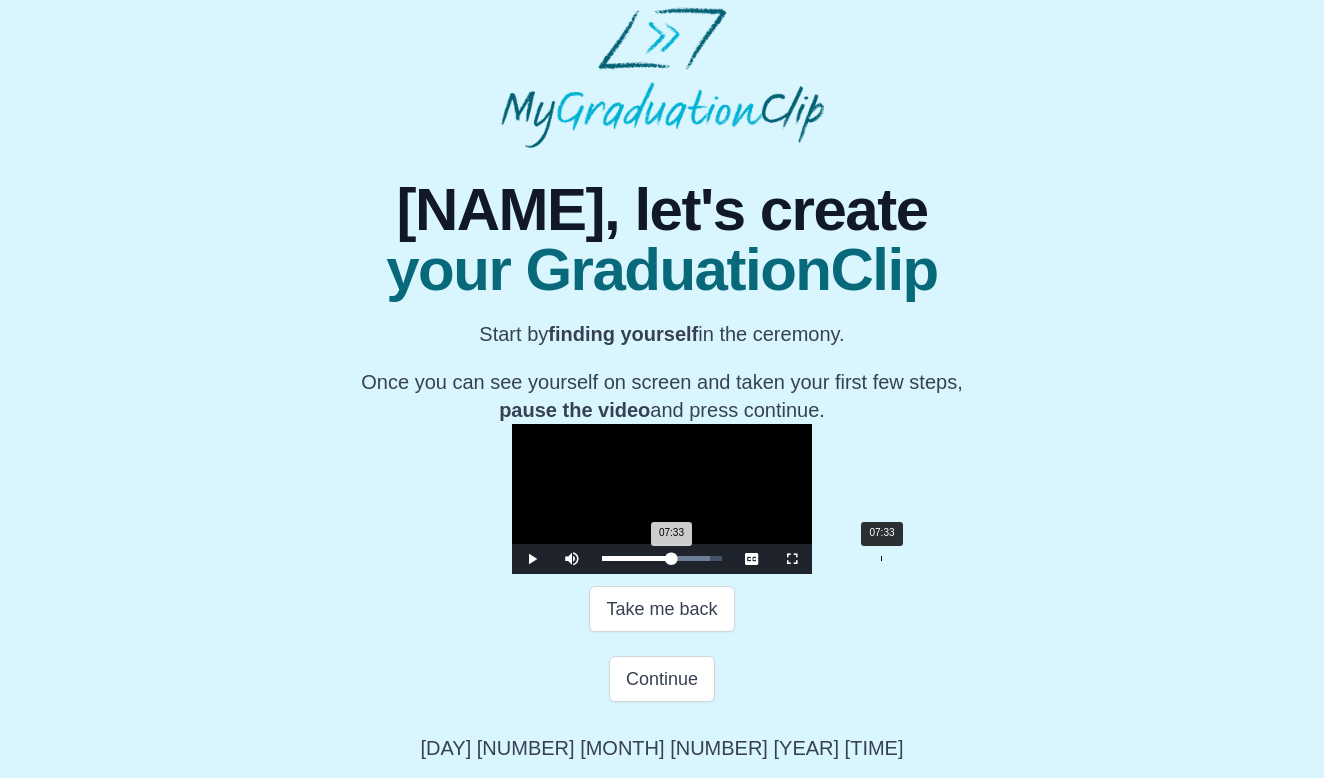 click on "Loaded : 0% 07:33 07:33 Progress : 0%" at bounding box center [662, 559] 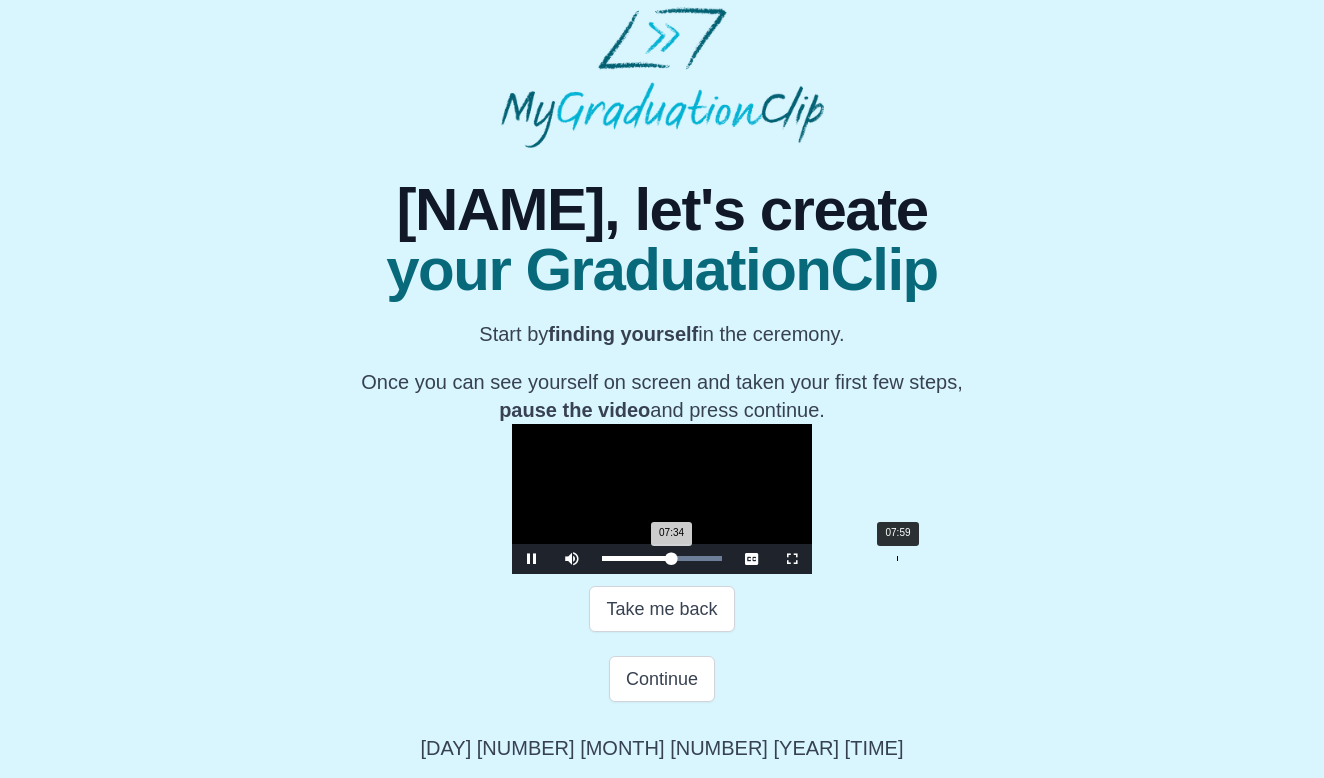click on "Loaded : 0% 07:59 07:34 Progress : 0%" at bounding box center [662, 559] 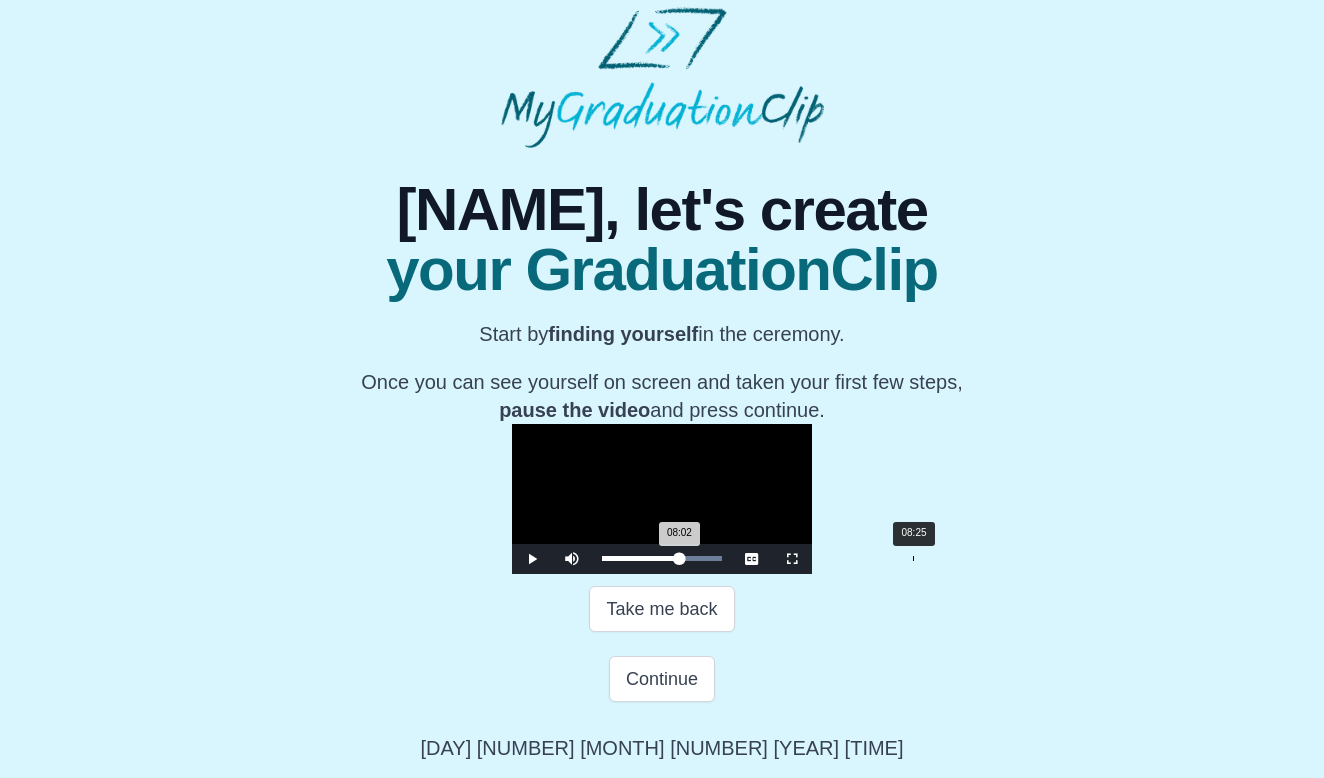 click on "Loaded : 0% 08:25 08:02 Progress : 0%" at bounding box center [662, 559] 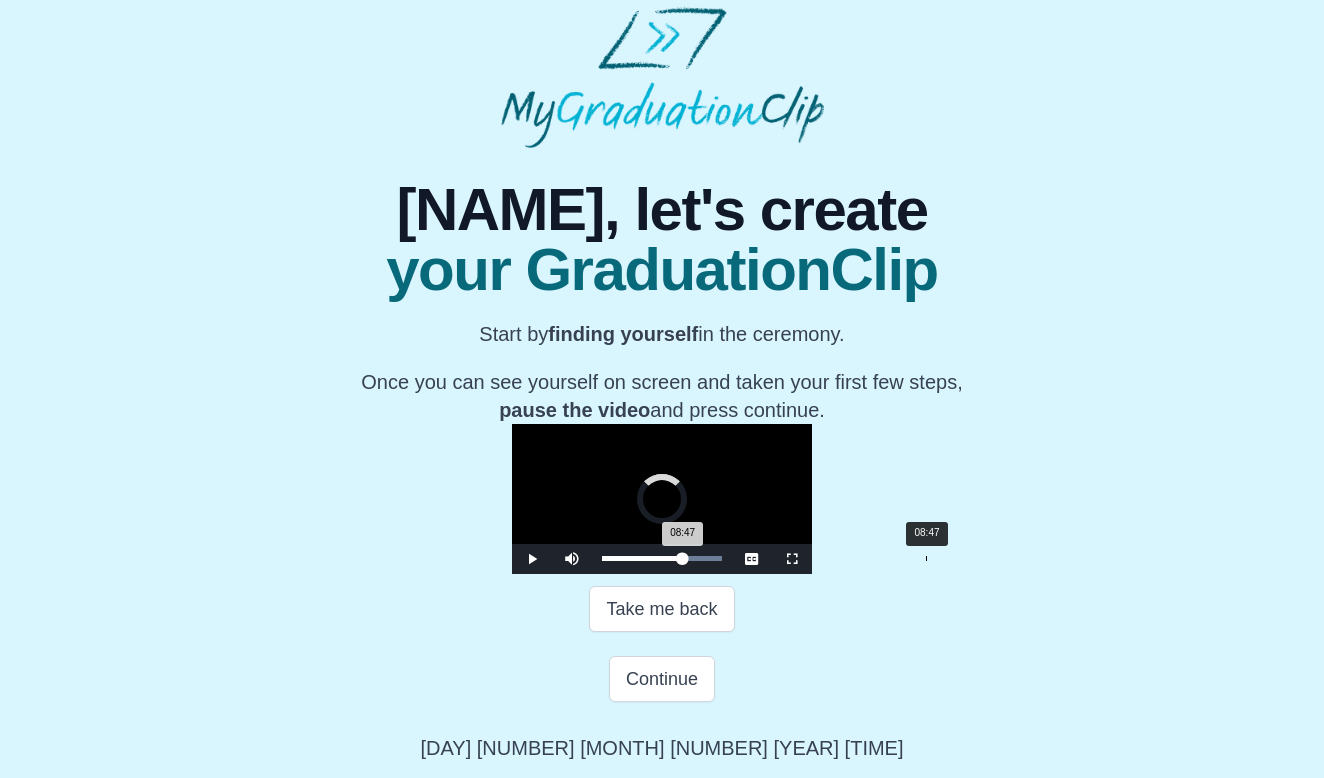 click on "Loaded : 0% 08:47 08:47 Progress : 0%" at bounding box center [662, 559] 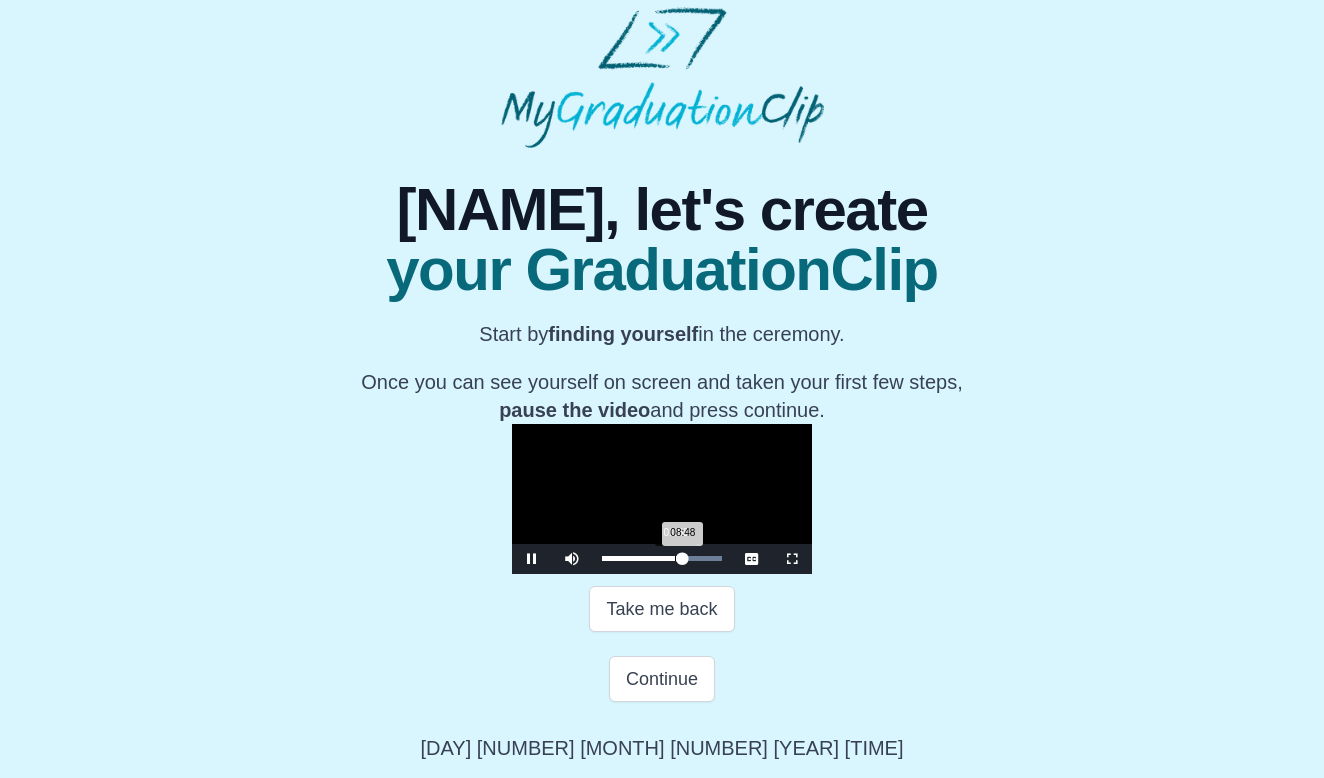 click on "Loaded : 0% 01:58 08:48 Progress : 0%" at bounding box center (662, 559) 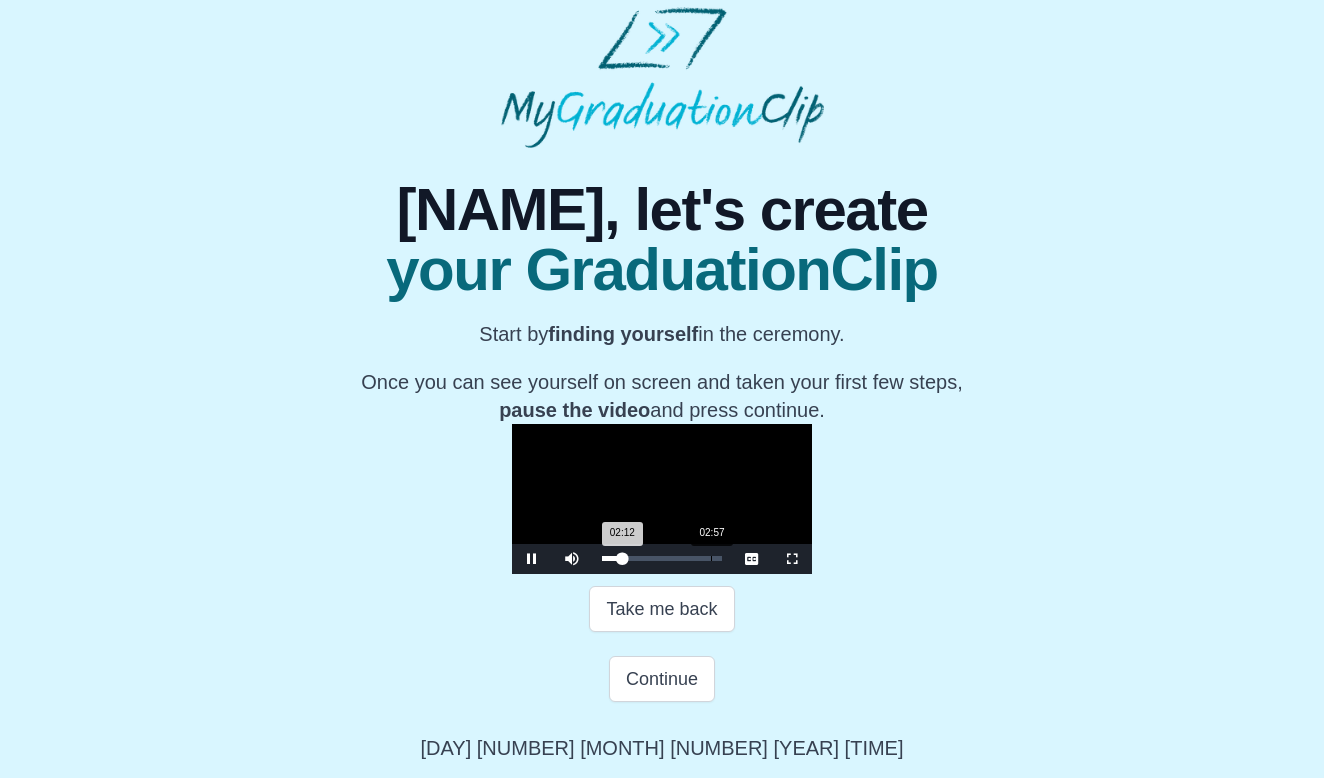 click on "Loaded : 0% 02:57 02:12 Progress : 0%" at bounding box center (662, 559) 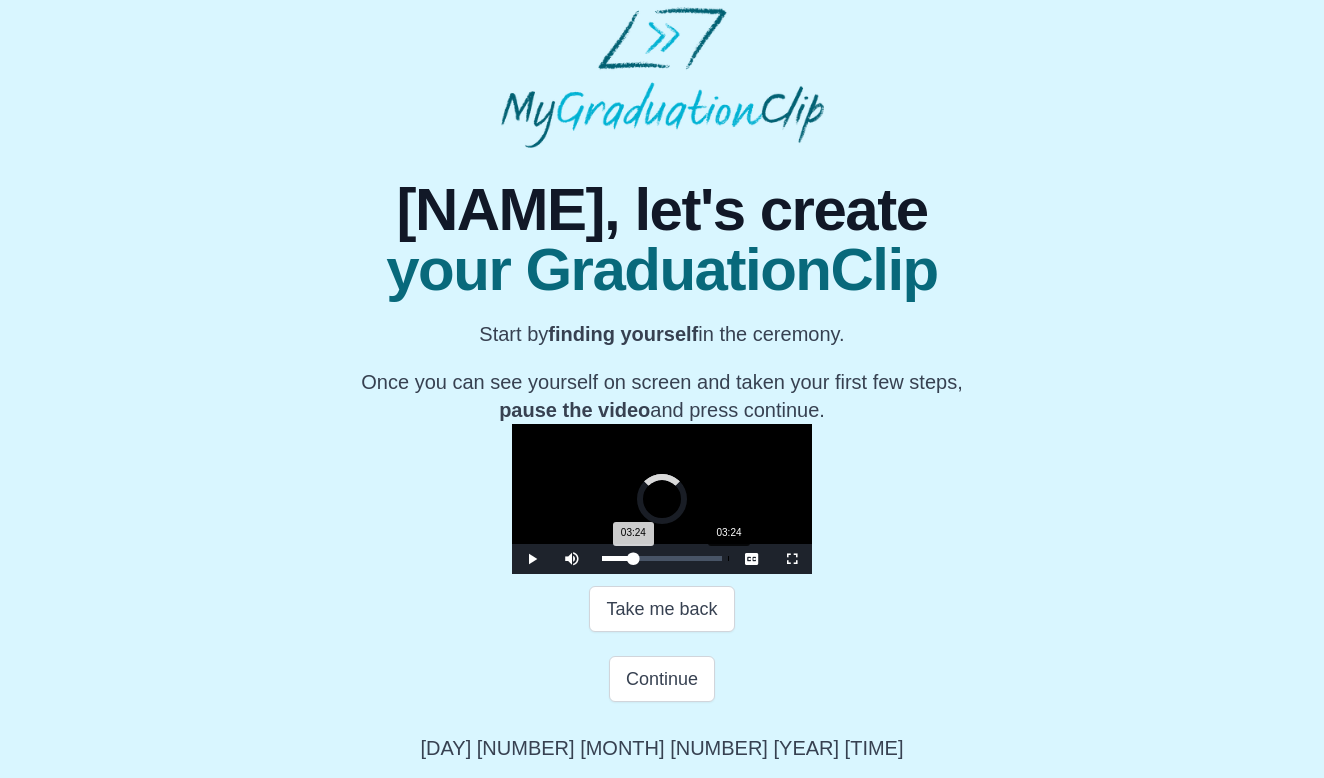 click on "Loaded : 0% 03:24 03:24 Progress : 0%" at bounding box center [662, 559] 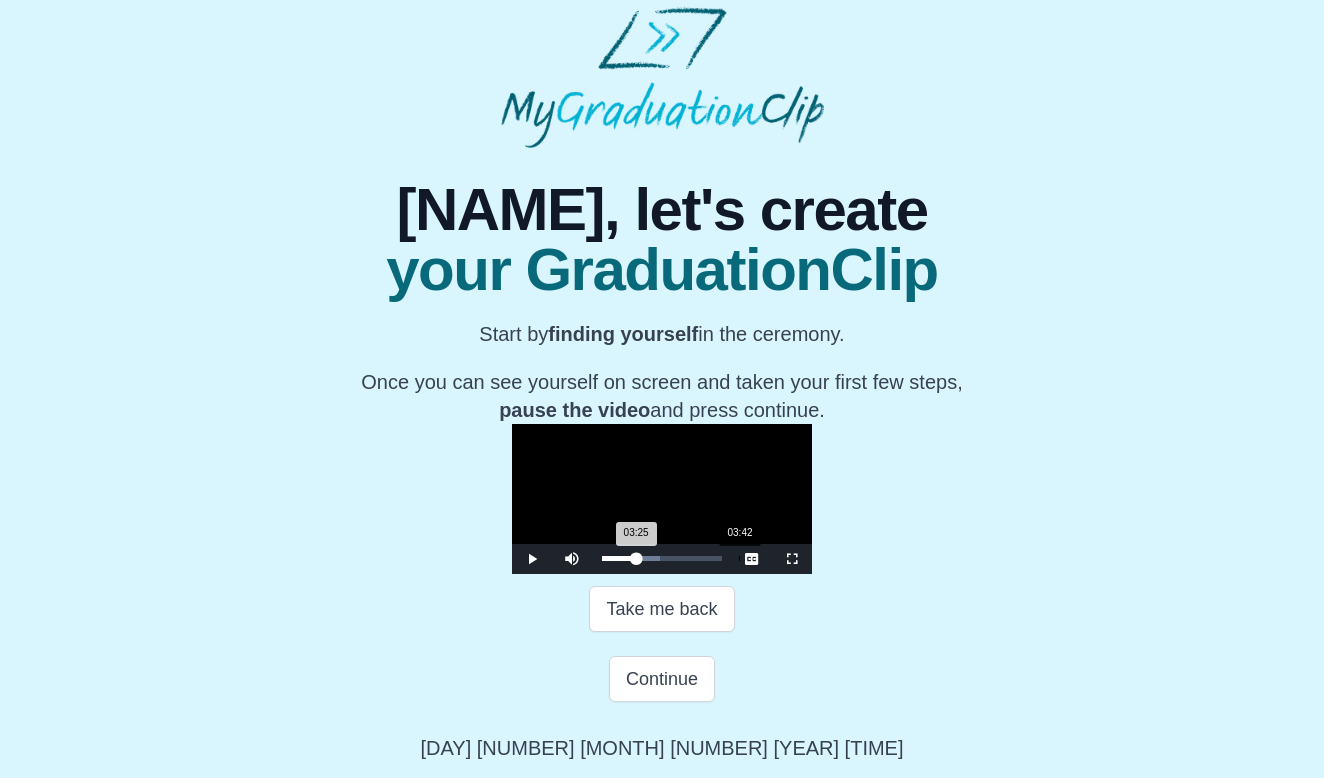click on "Loaded : 0% 03:42 03:25 Progress : 0%" at bounding box center [662, 559] 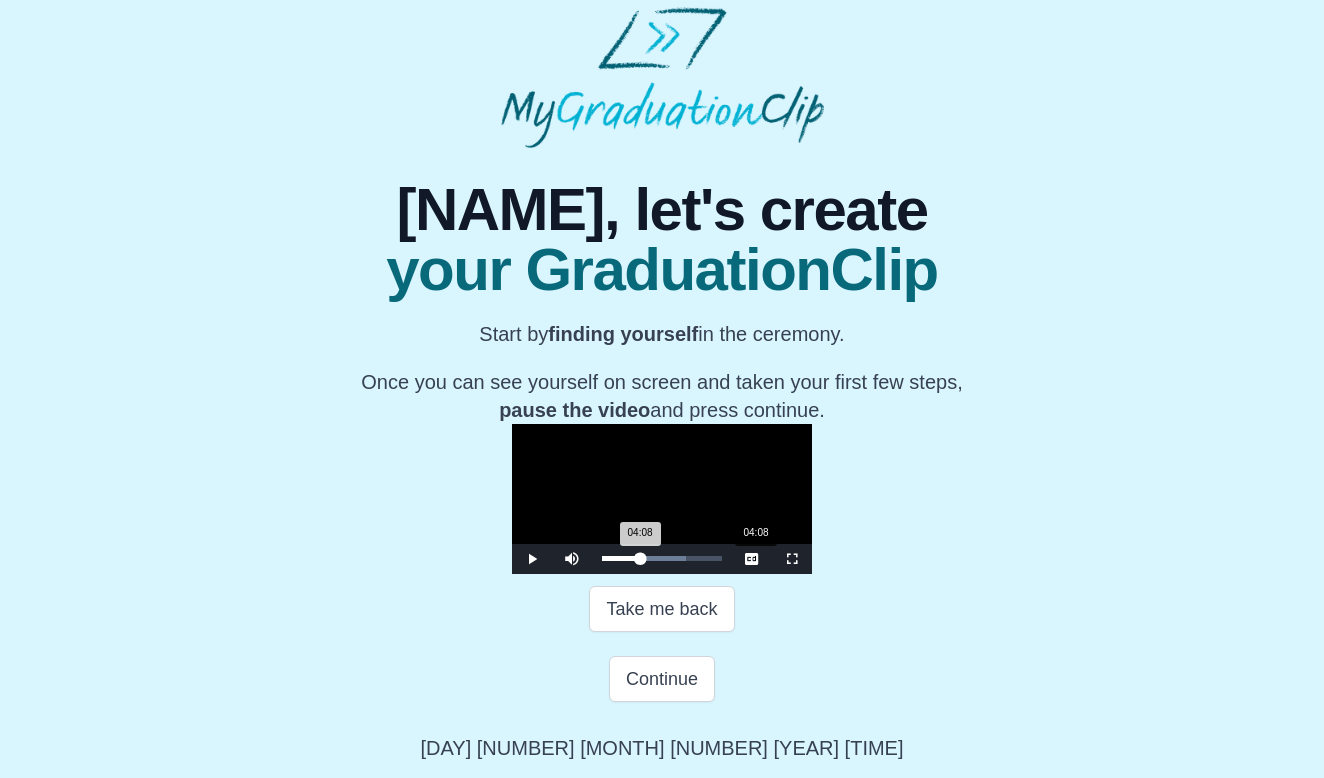 click on "Loaded : 0% 04:08 04:08 Progress : 0%" at bounding box center (662, 559) 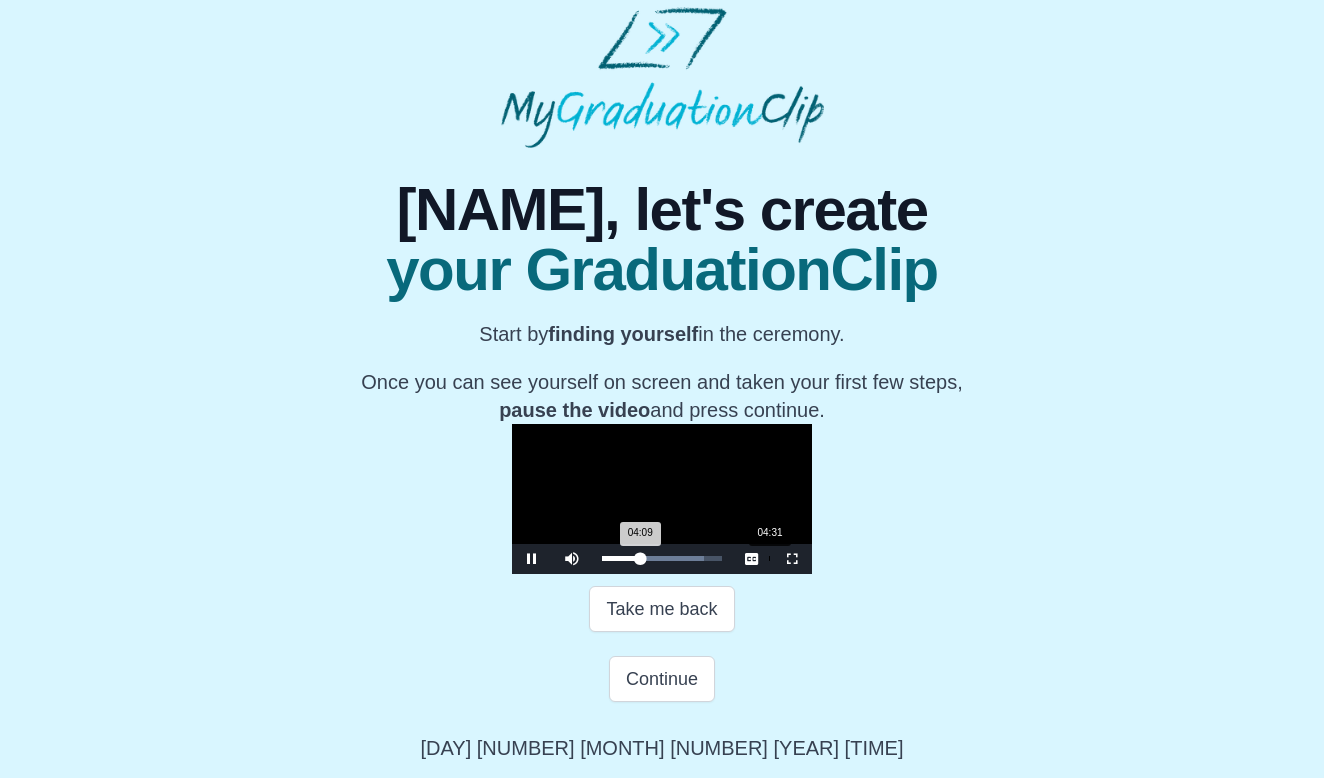 click on "Loaded : 0% 04:31 04:09 Progress : 0%" at bounding box center (662, 559) 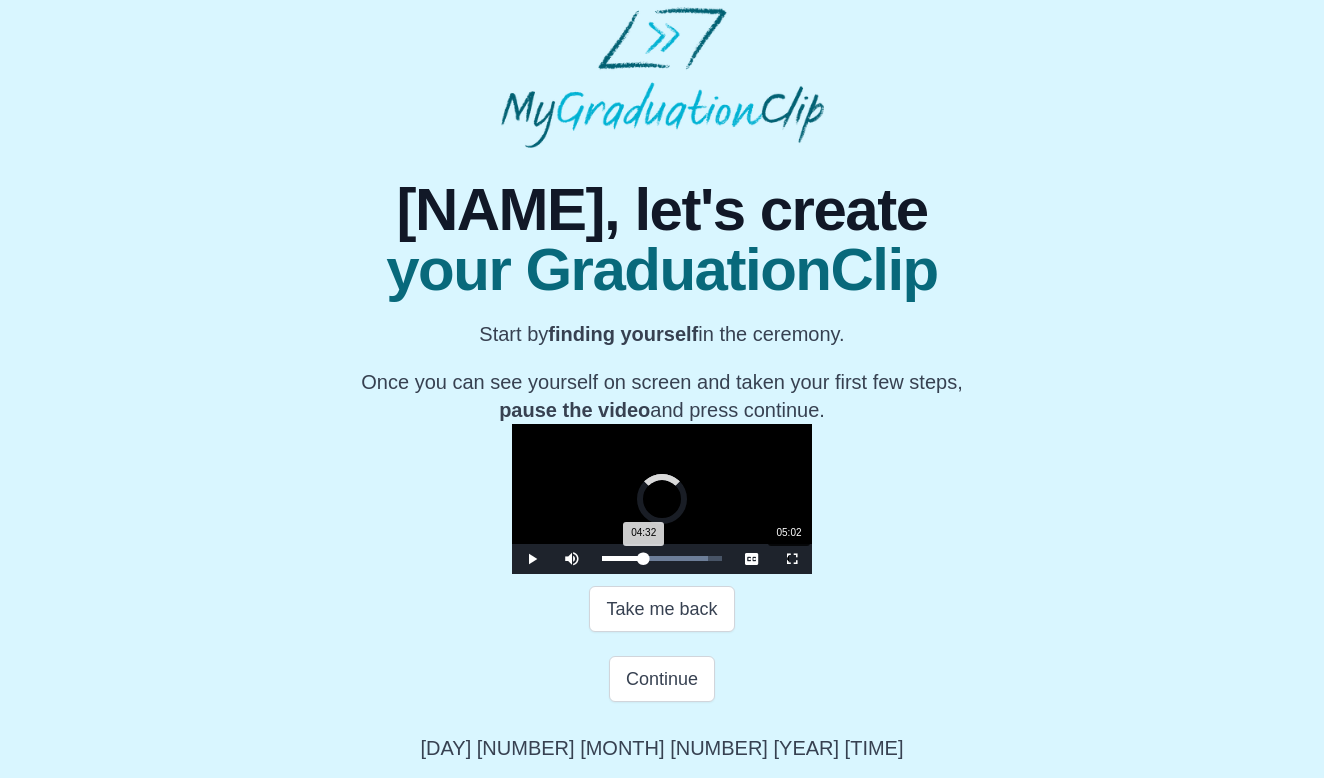 click on "Loaded : 0% 05:02 04:32 Progress : 0%" at bounding box center [662, 559] 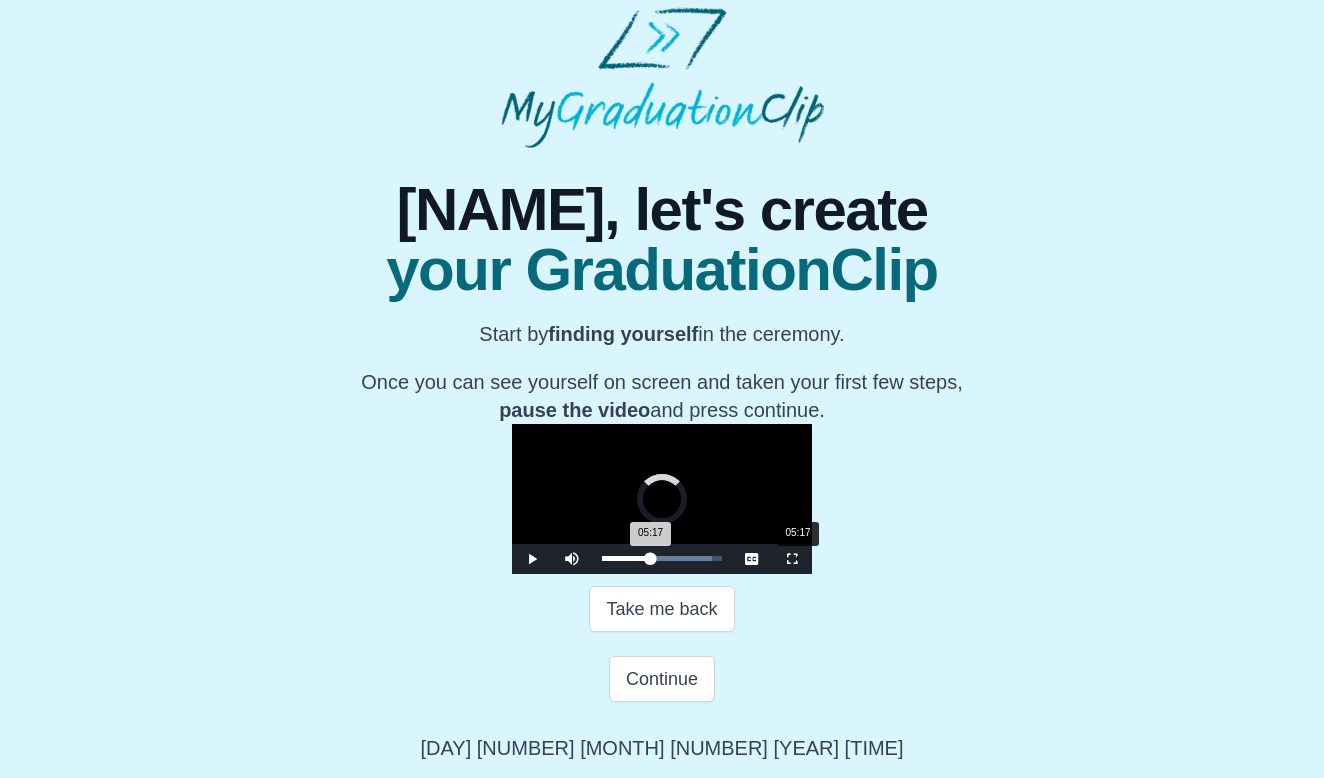 click on "Loaded : 0% 05:17 05:17 Progress : 0%" at bounding box center [662, 559] 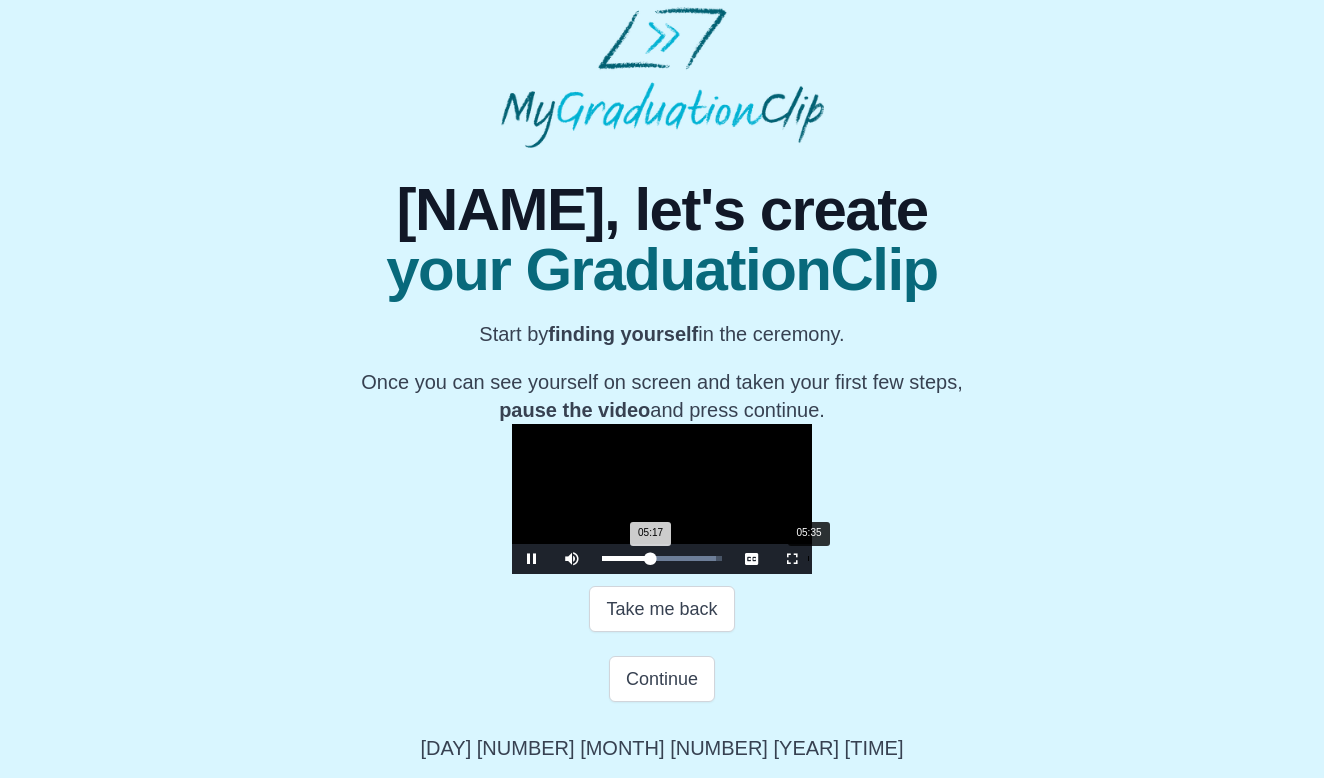 click on "Loaded : 0% 05:35 05:17 Progress : 0%" at bounding box center [662, 559] 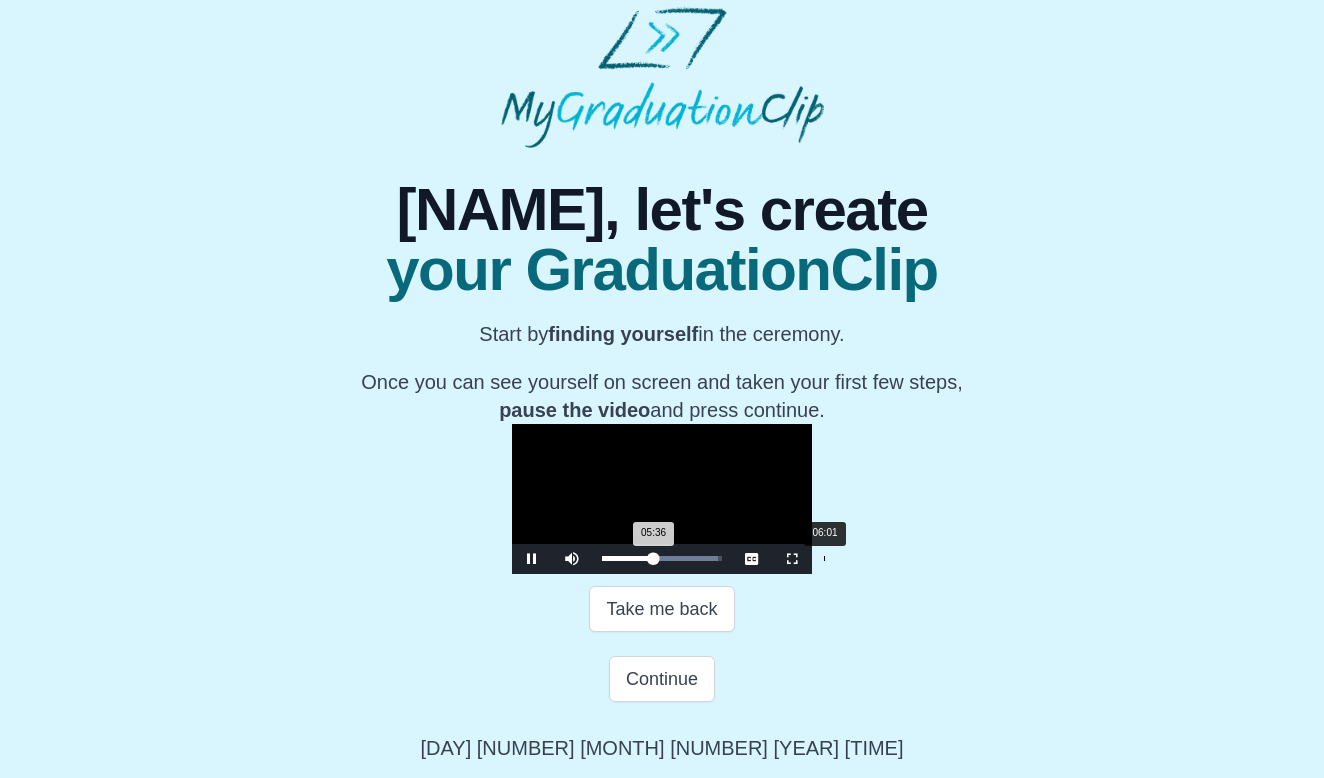 click on "Loaded : 0% 06:01 05:36 Progress : 0%" at bounding box center [662, 559] 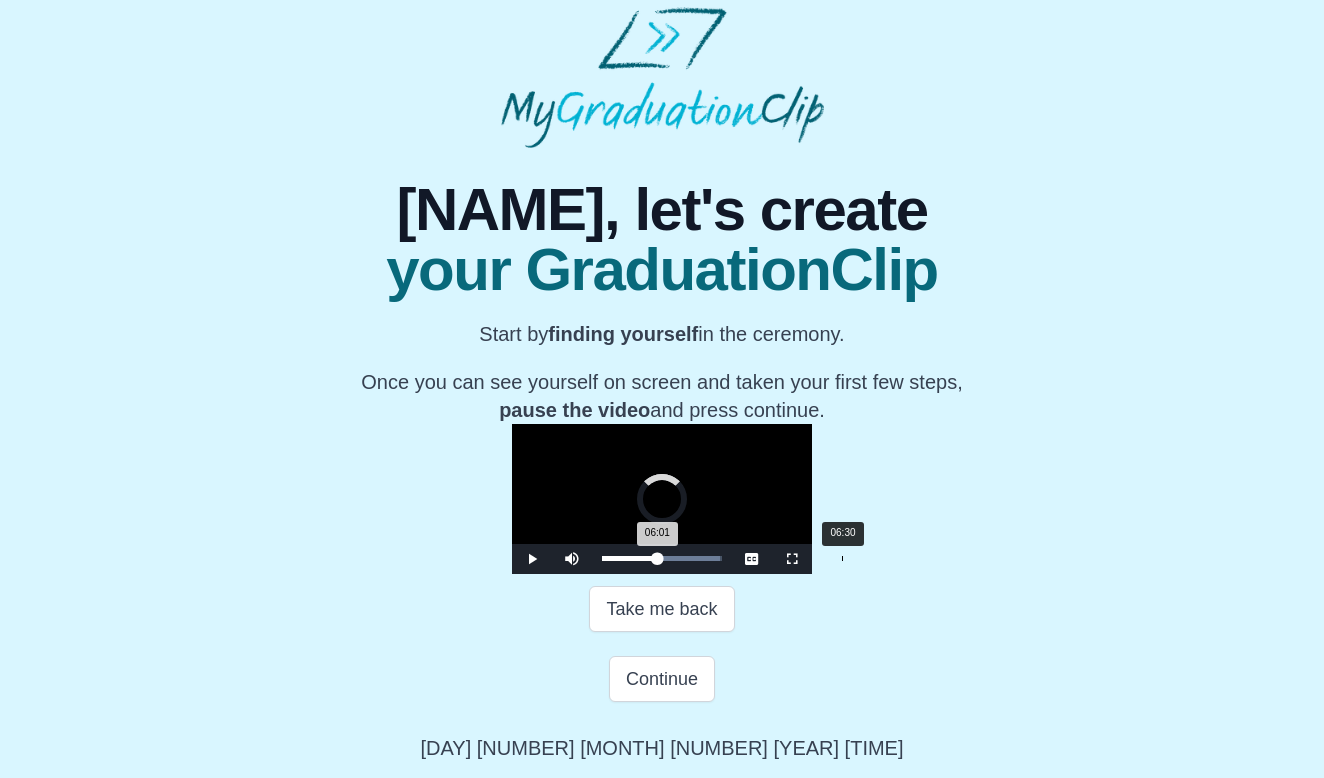 click on "Loaded : 0% 06:30 06:01 Progress : 0%" at bounding box center (662, 559) 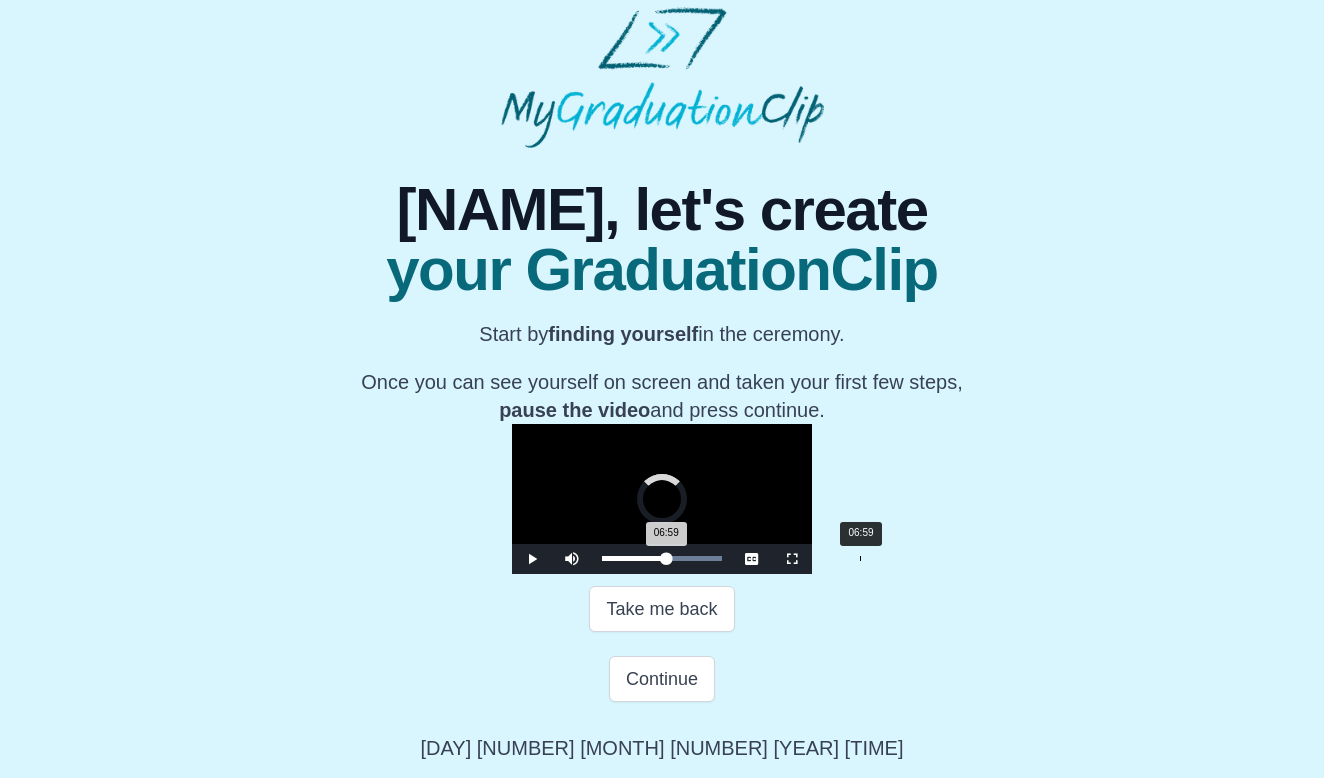click on "Loaded : 0% 06:59 06:59 Progress : 0%" at bounding box center (662, 559) 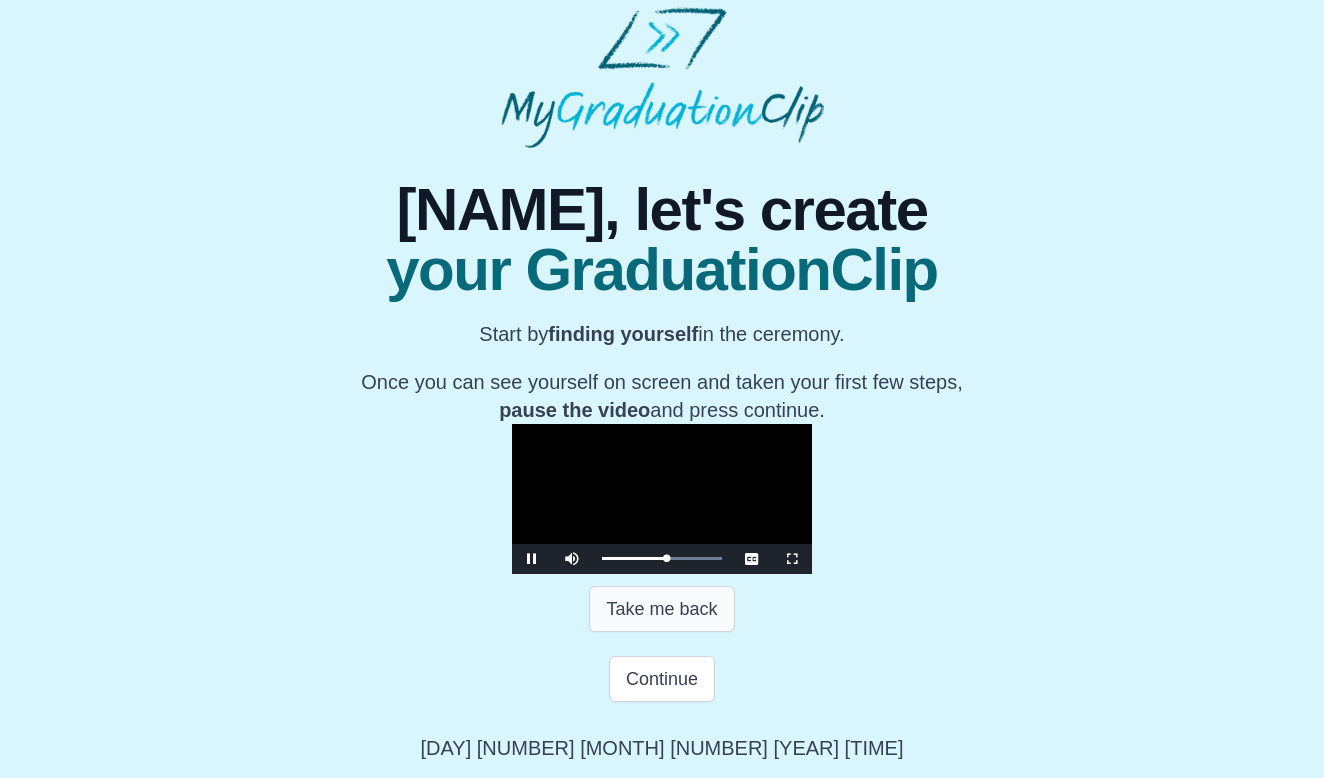 scroll, scrollTop: 231, scrollLeft: 0, axis: vertical 